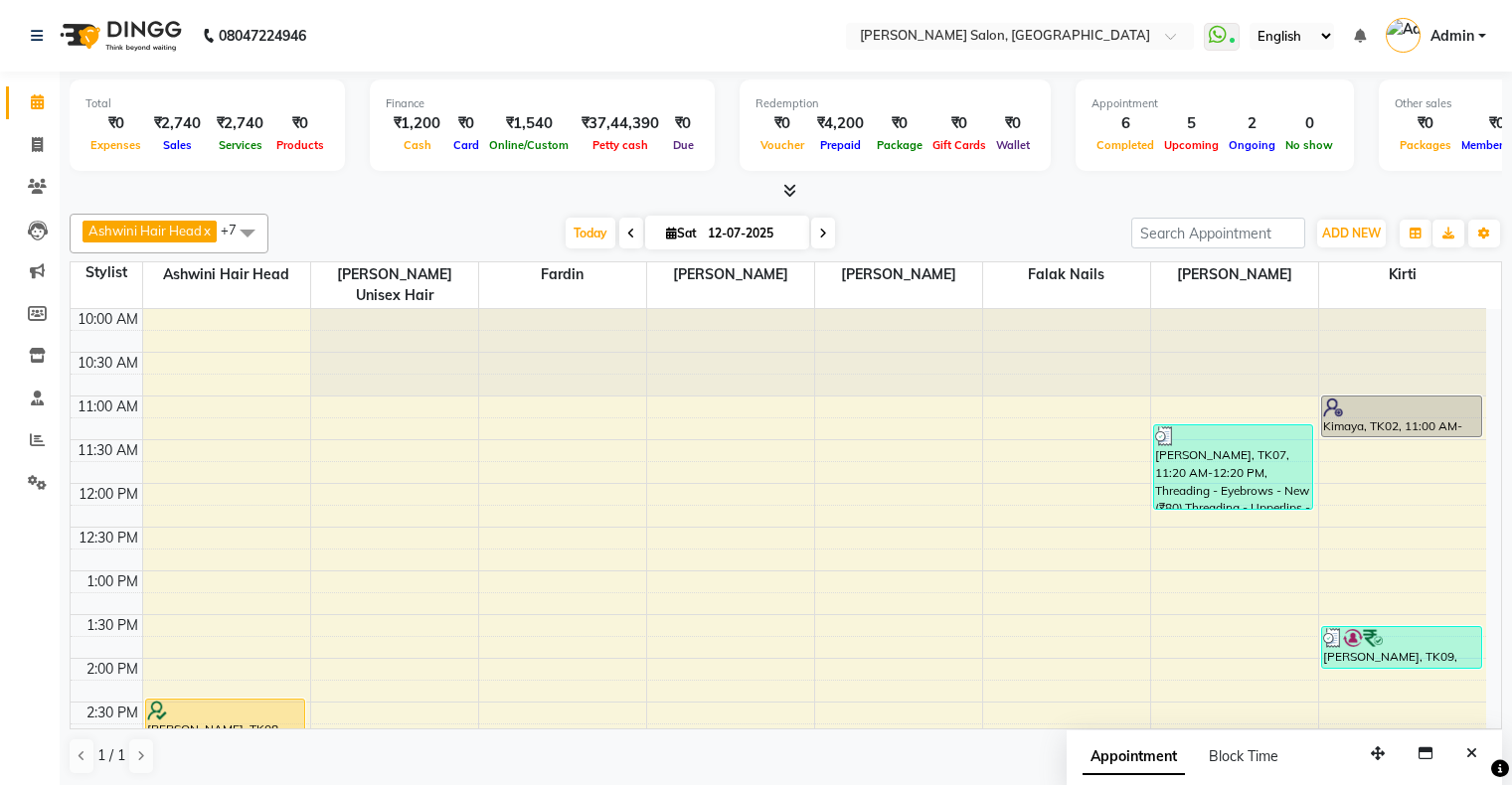 scroll, scrollTop: 0, scrollLeft: 0, axis: both 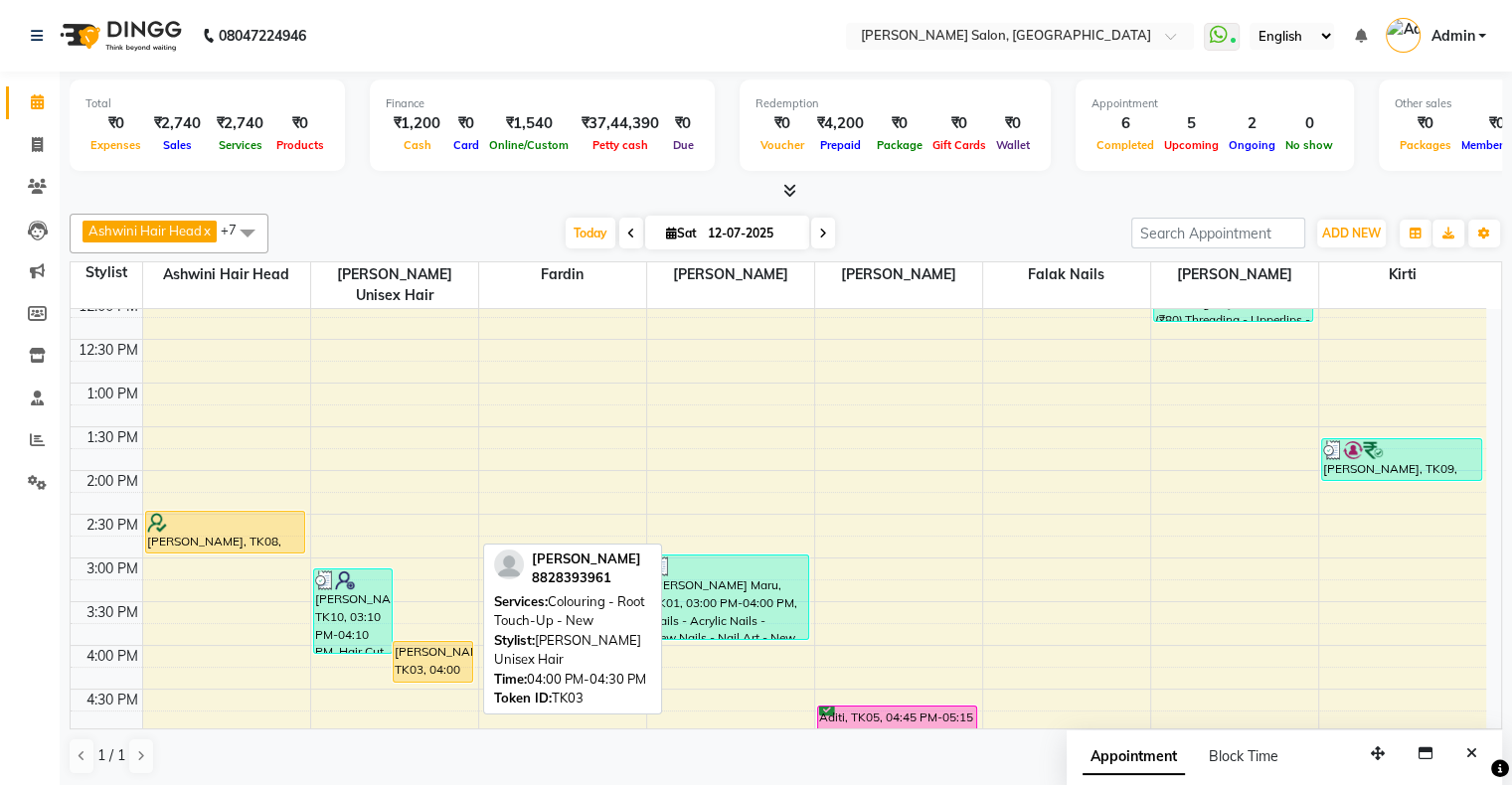 click on "[PERSON_NAME], TK03, 04:00 PM-04:30 PM, Colouring  - Root Touch-Up - New" at bounding box center [432, 662] 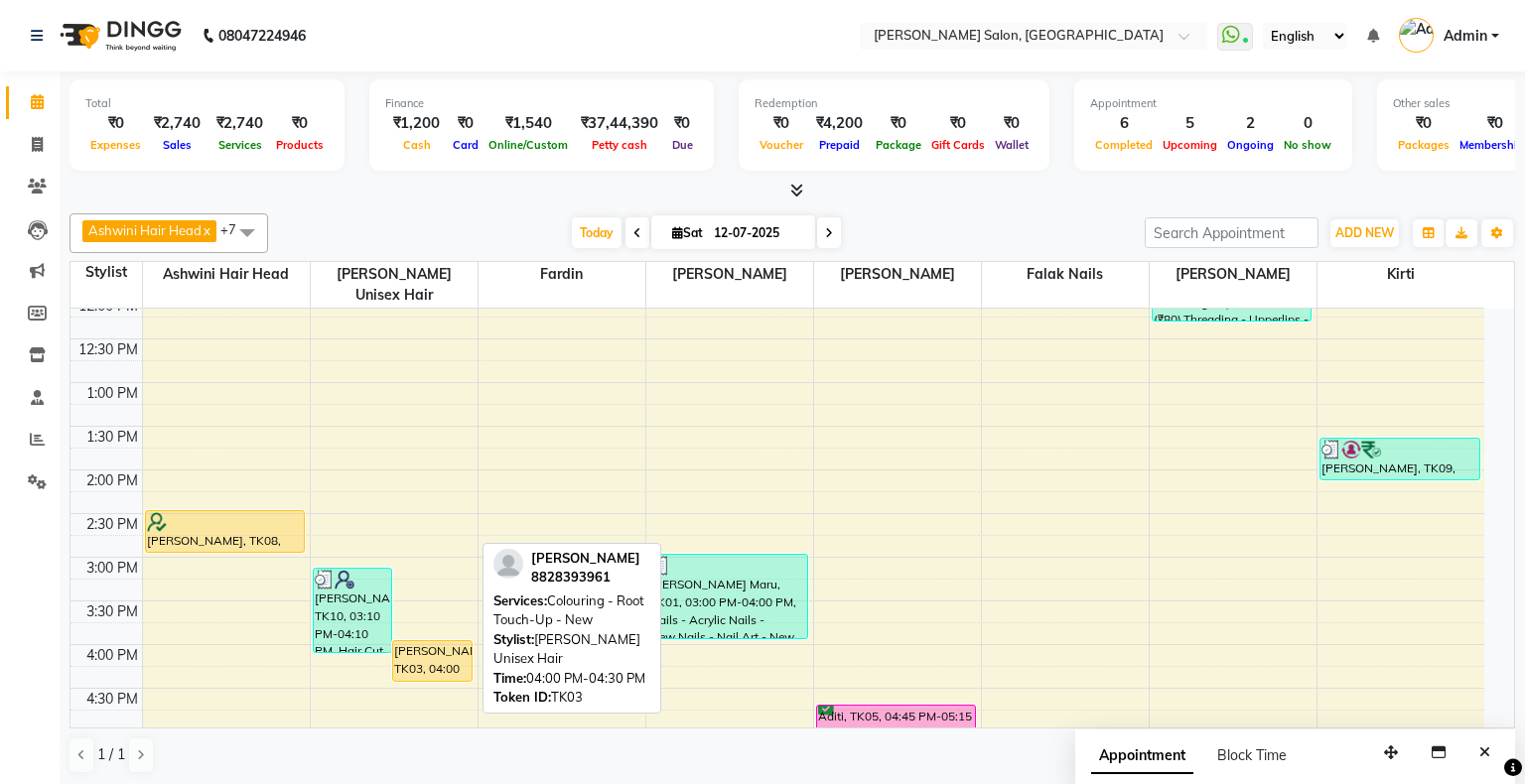 select on "1" 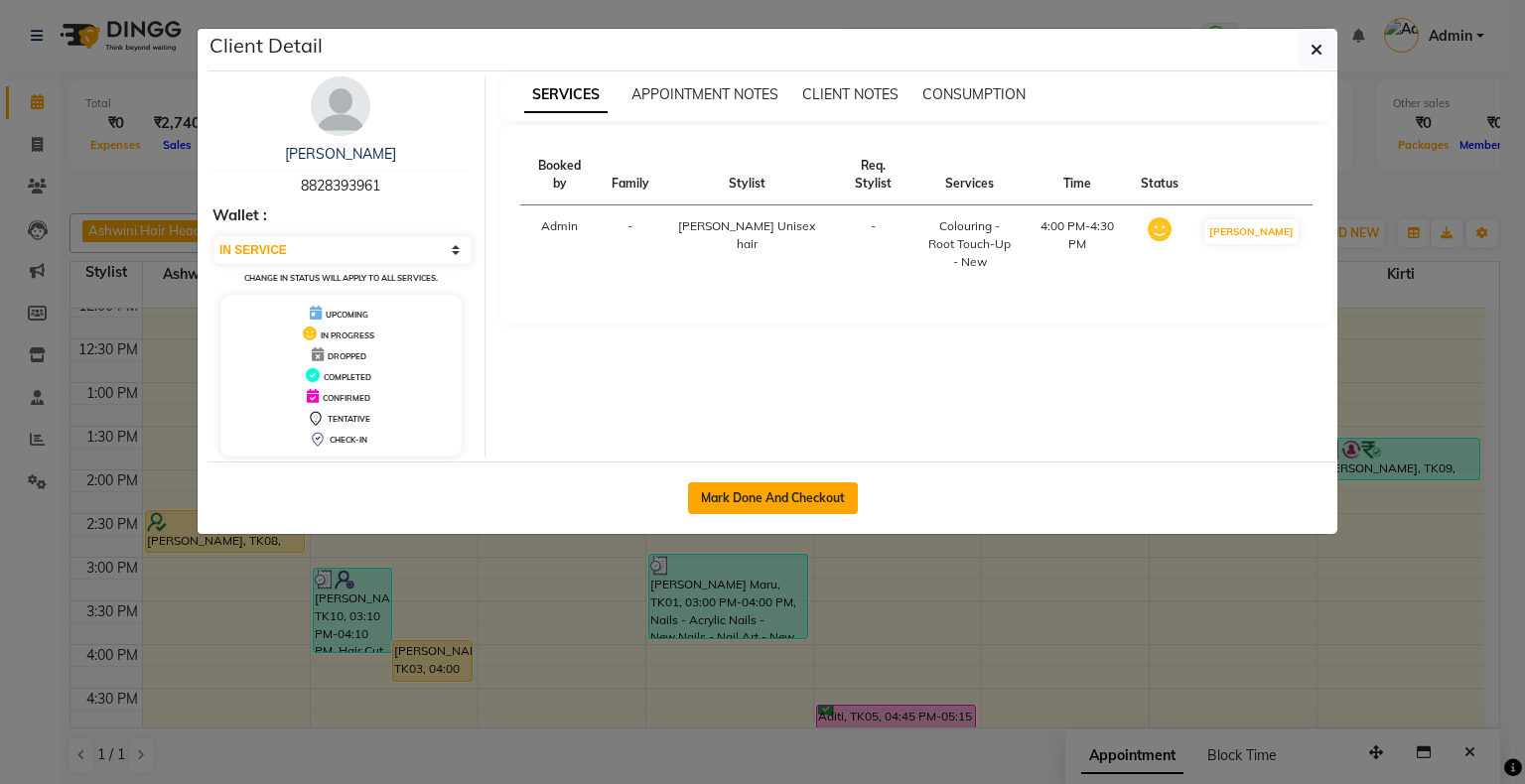 click on "Mark Done And Checkout" 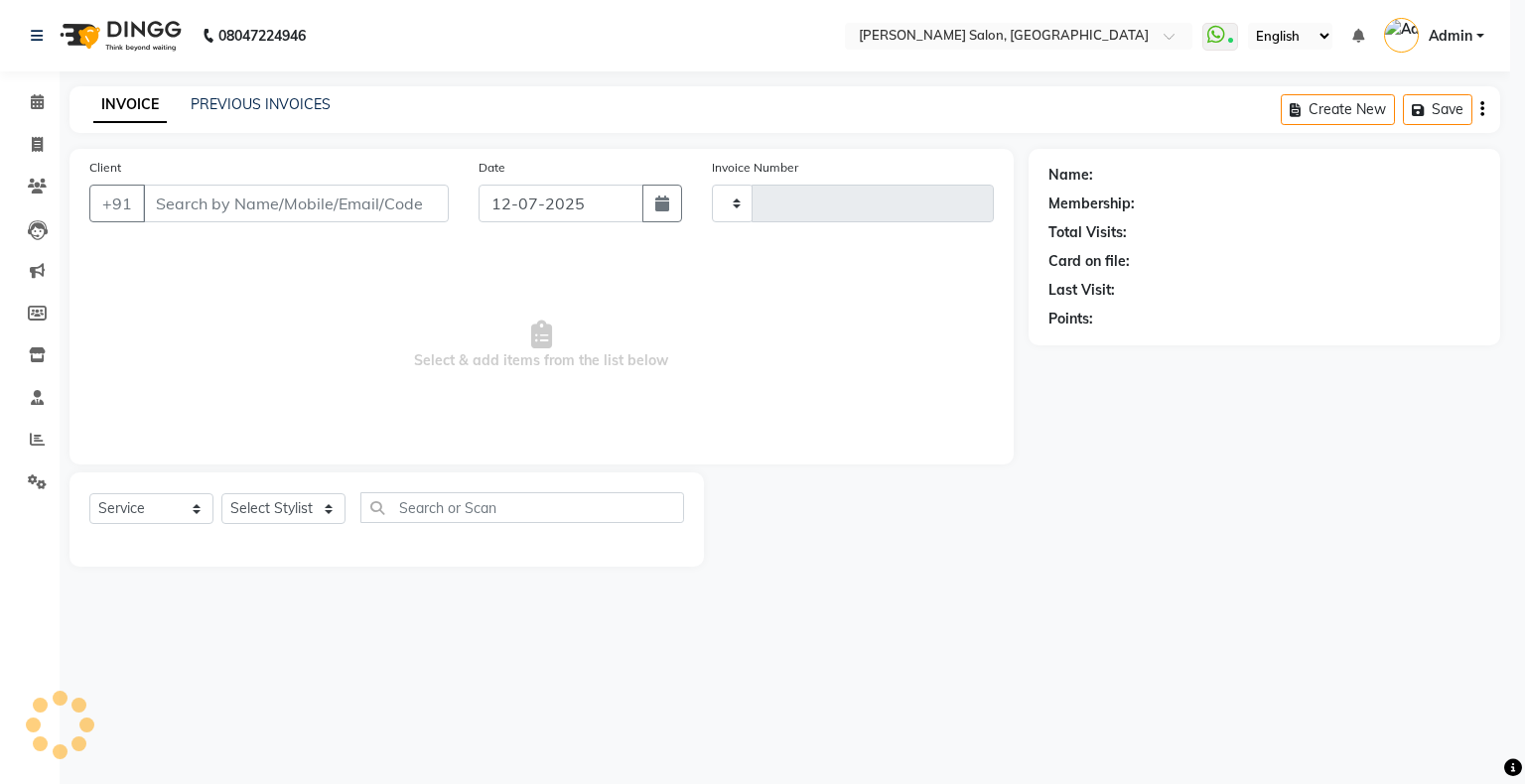 type on "1104" 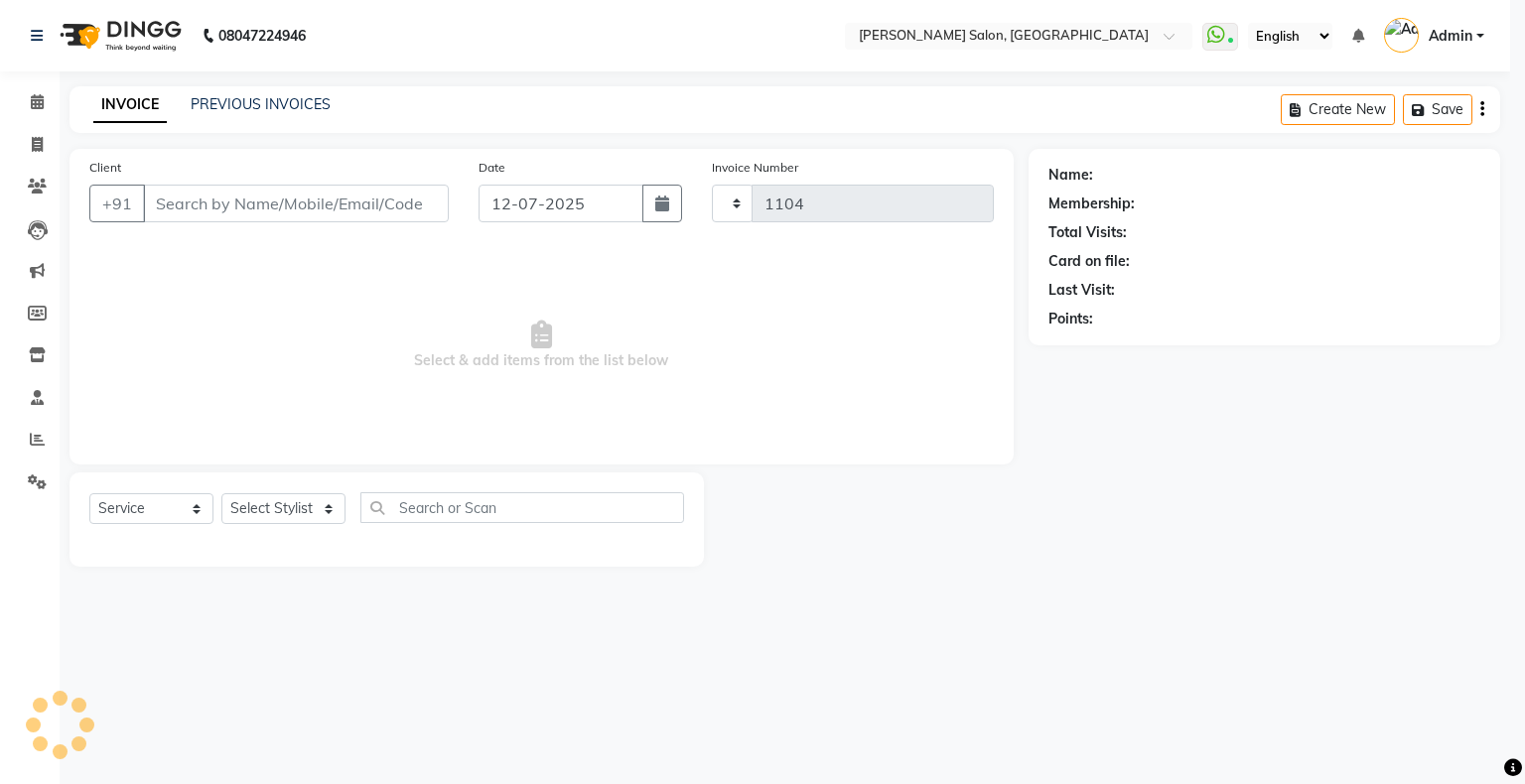 select on "4073" 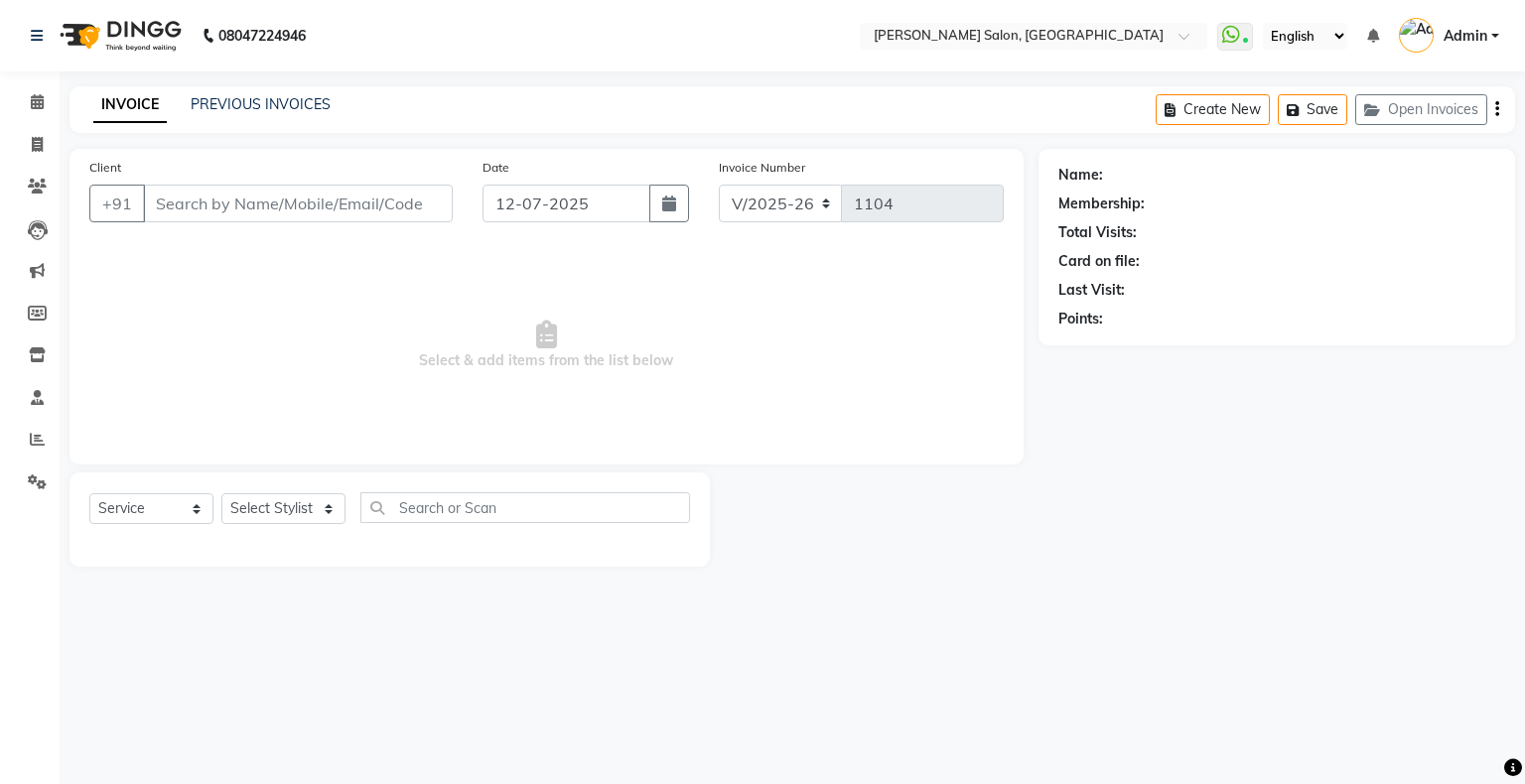 type on "8828393961" 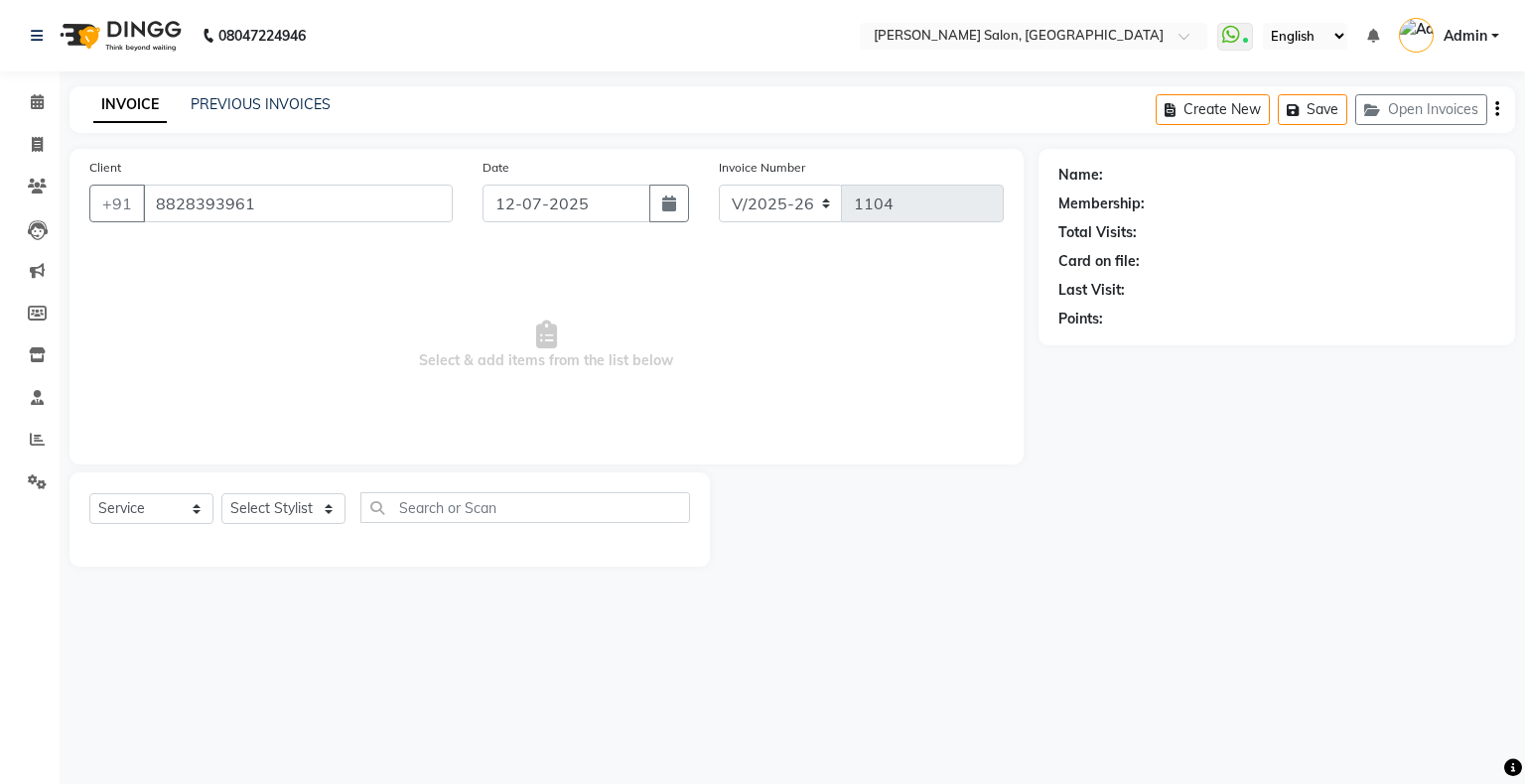 select on "52584" 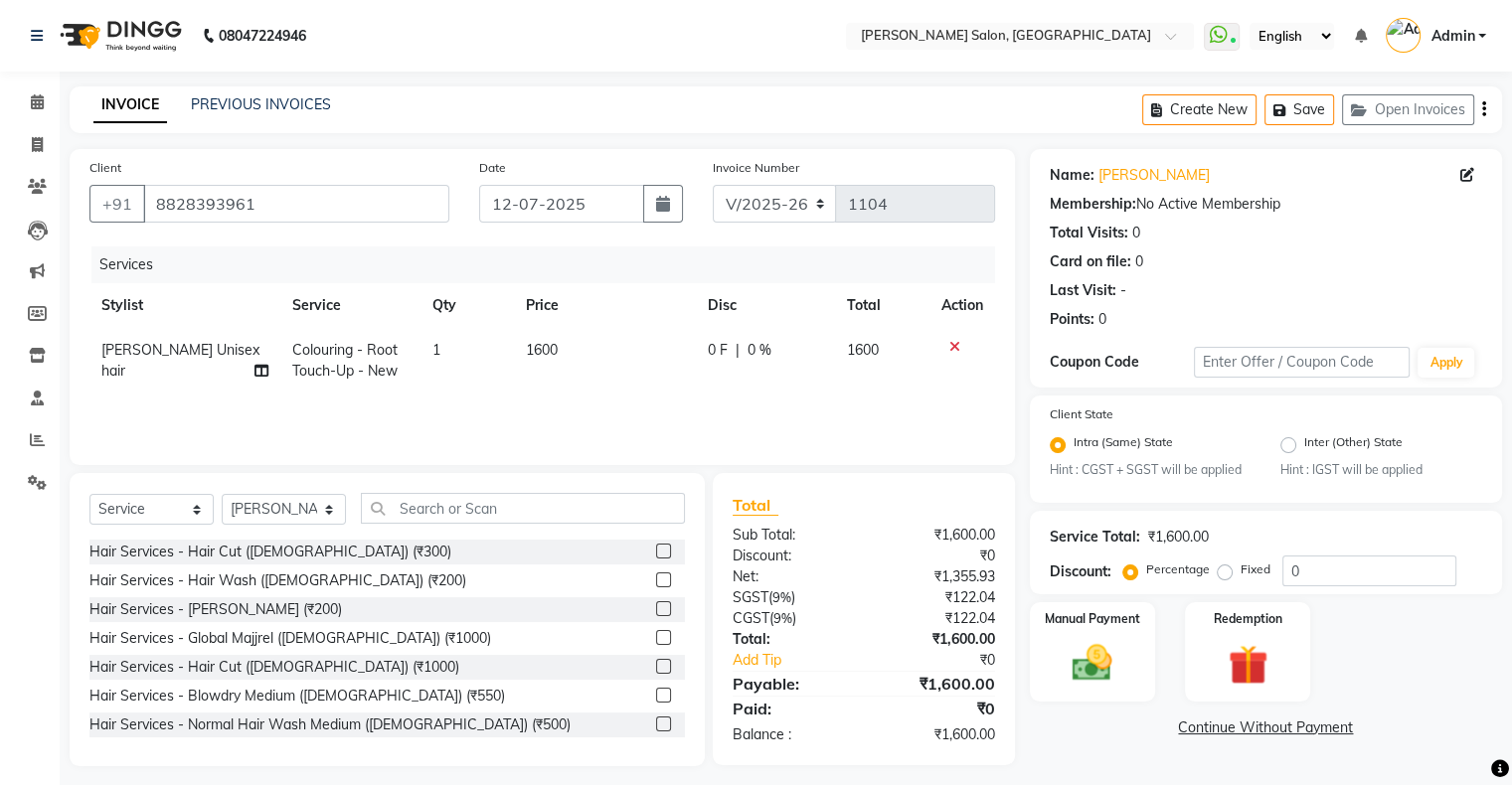 click on "Colouring  - Root Touch-Up - New" 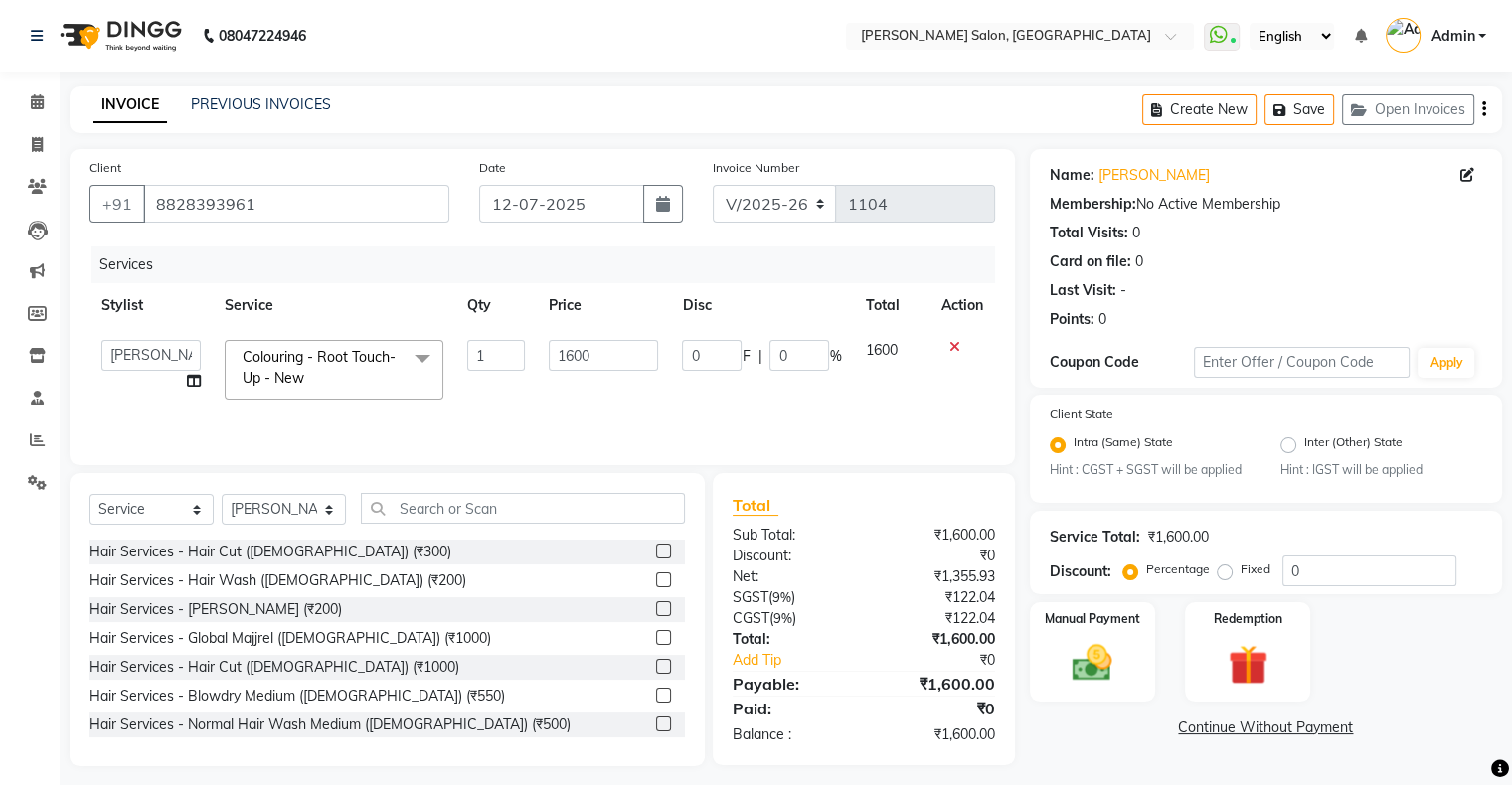click on "Colouring  - Root Touch-Up - New" 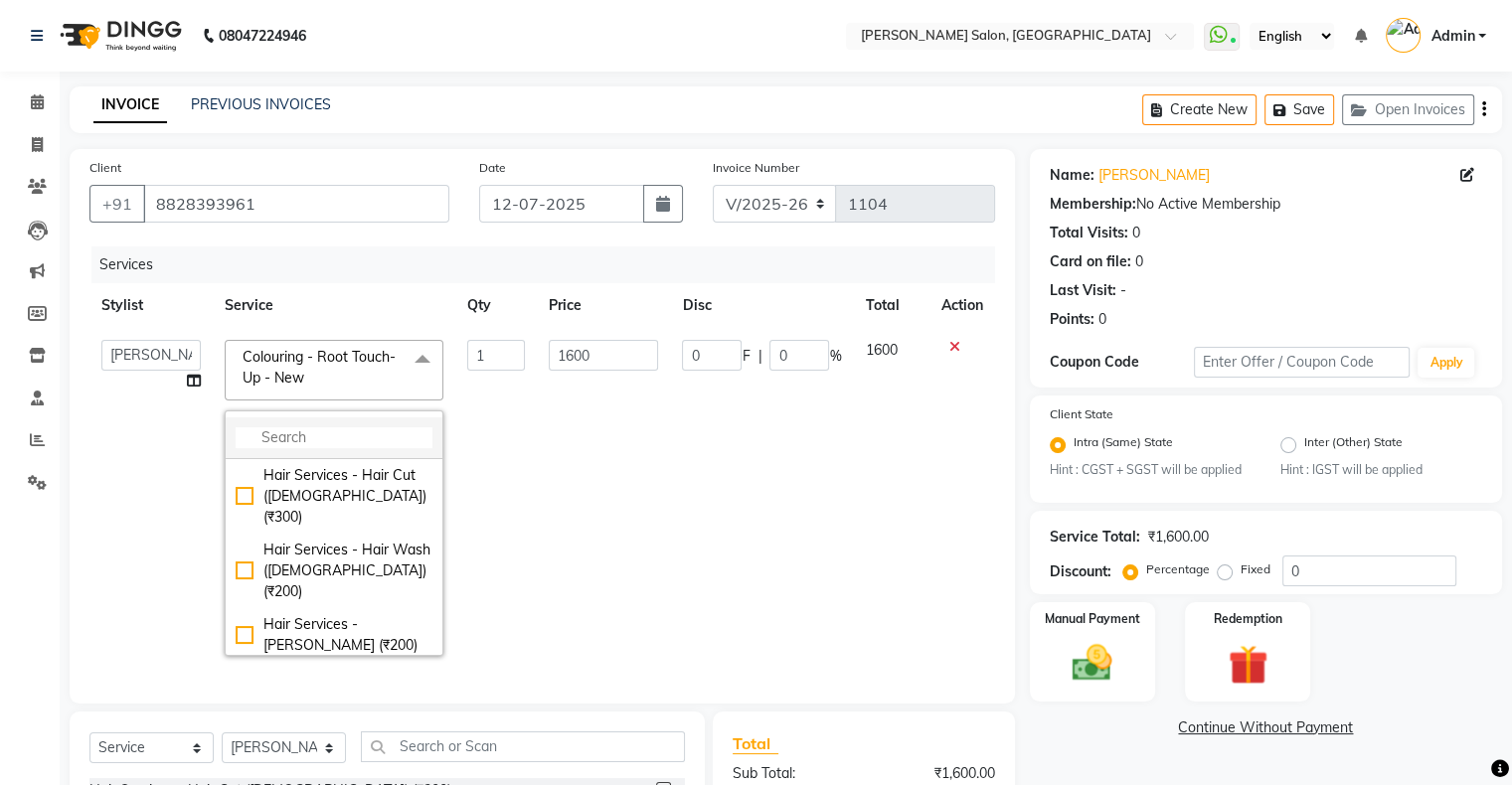 click 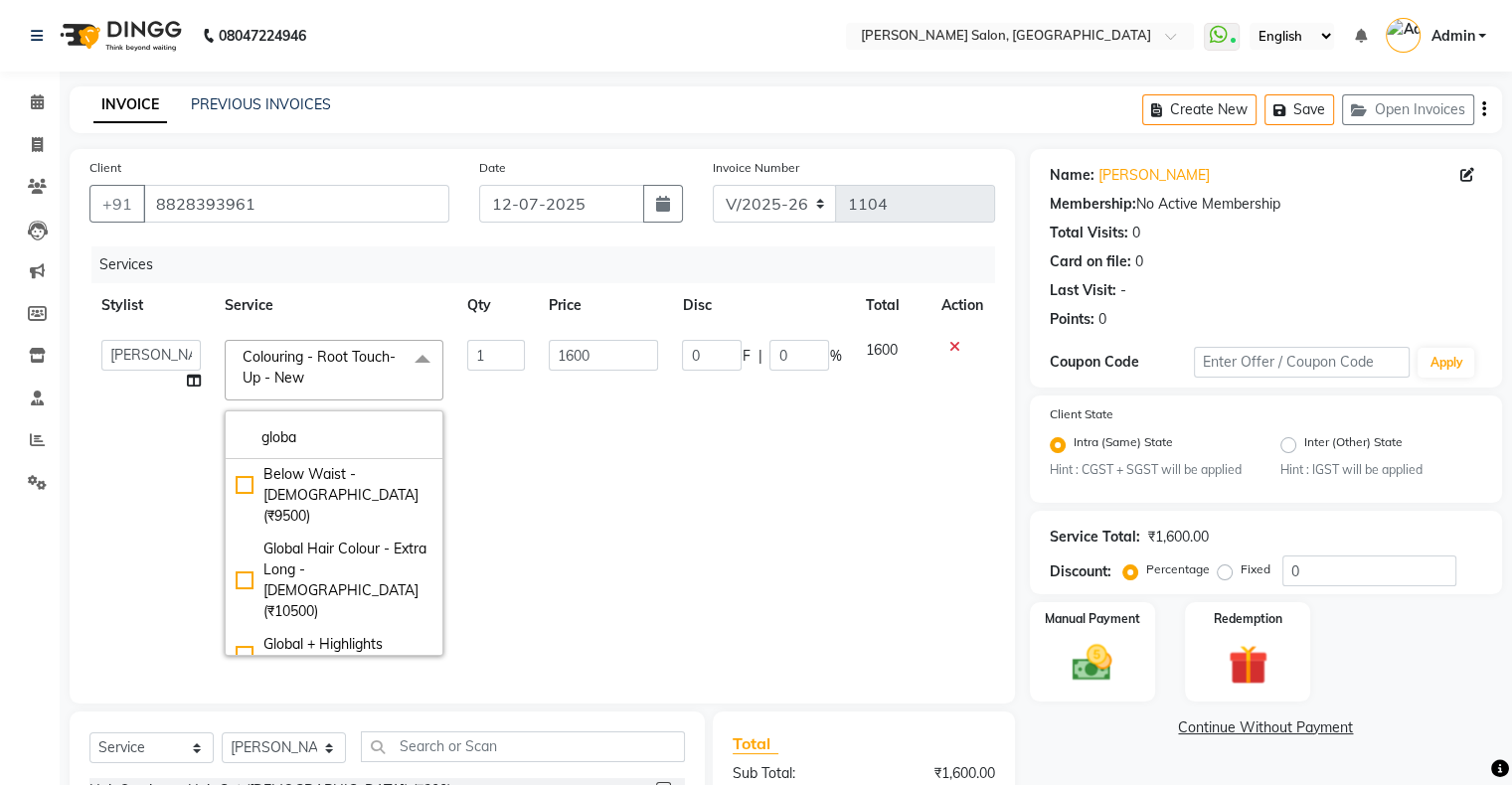scroll, scrollTop: 991, scrollLeft: 0, axis: vertical 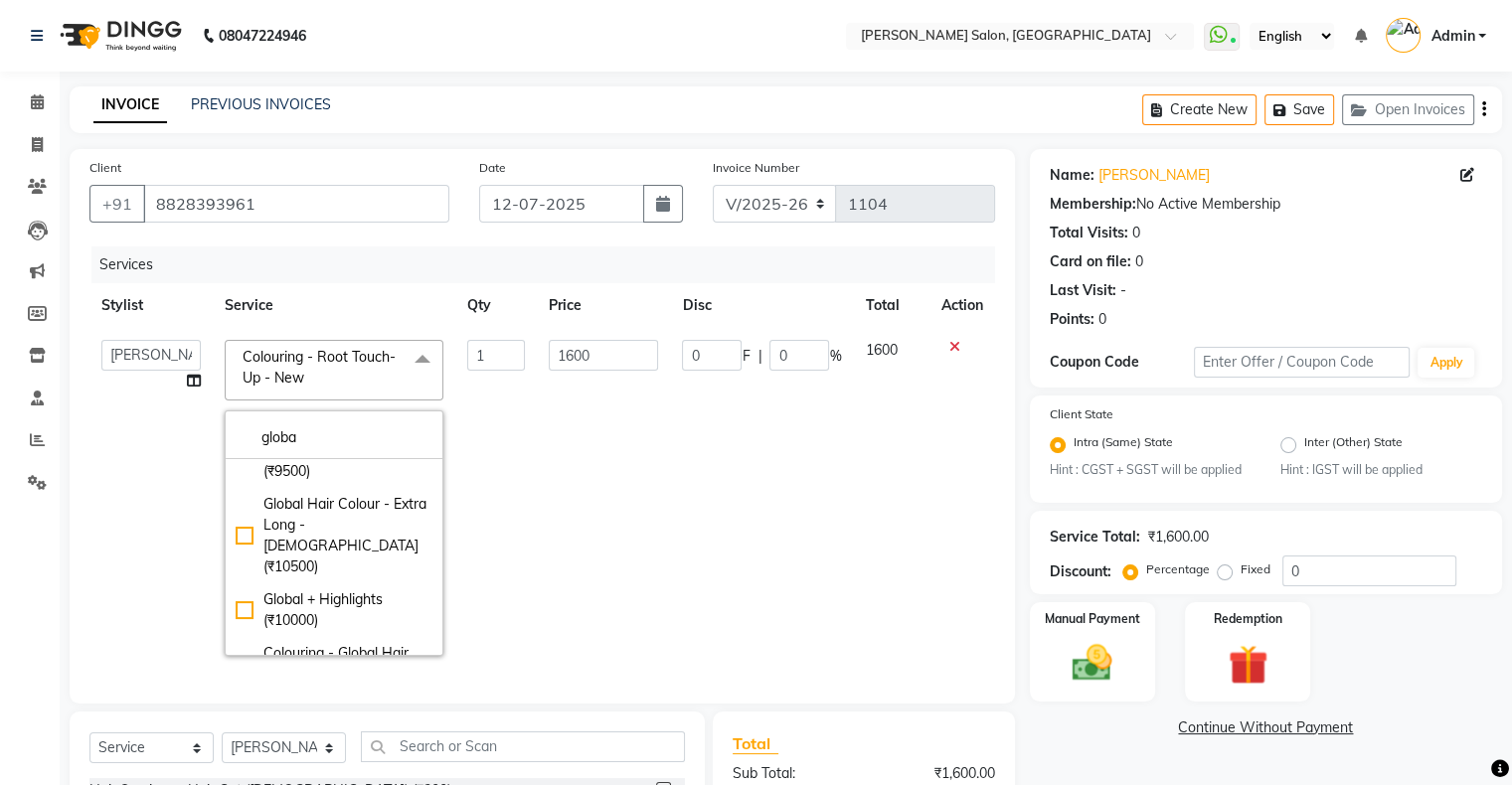 type on "globa" 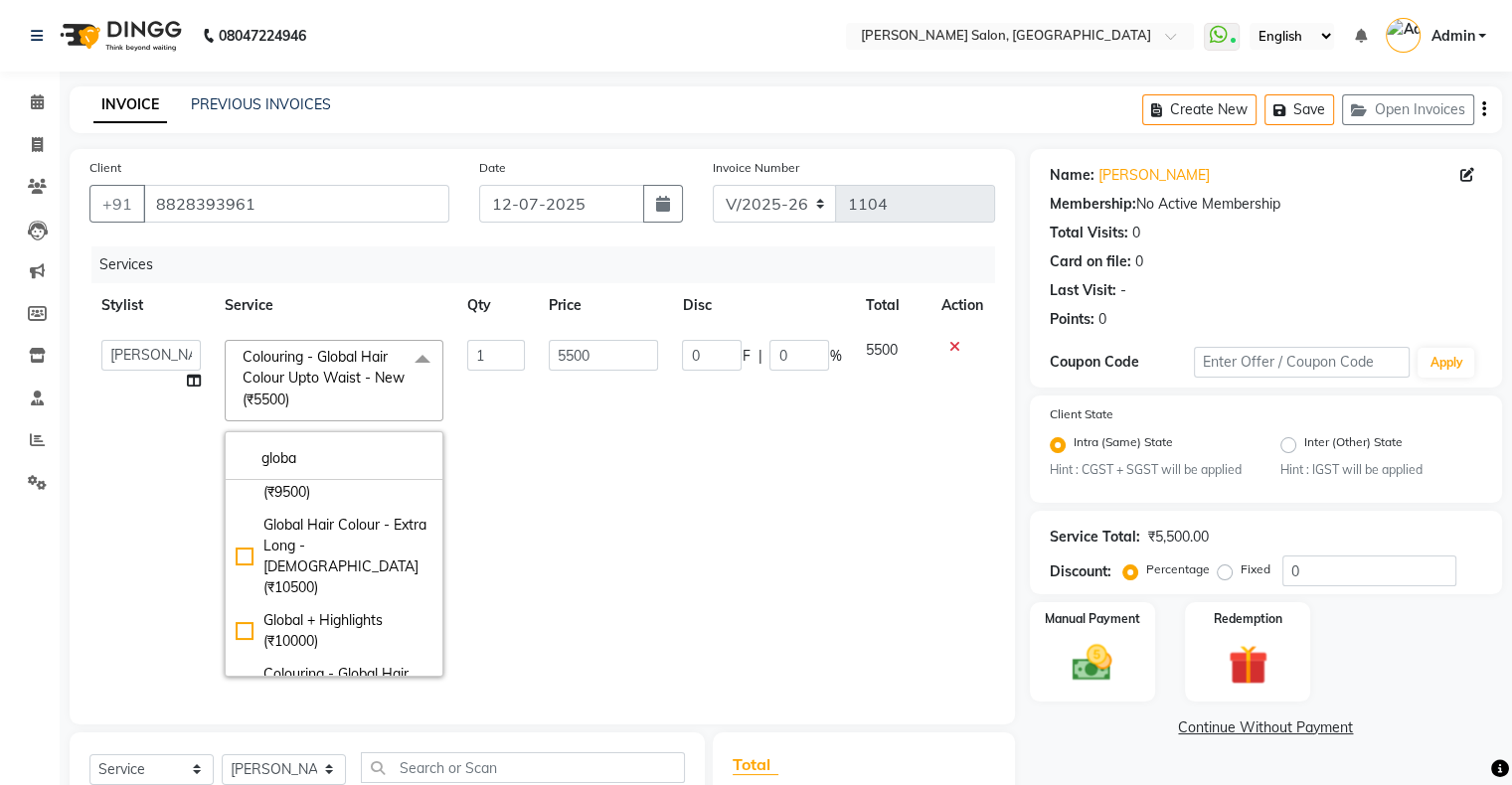 click on "5500" 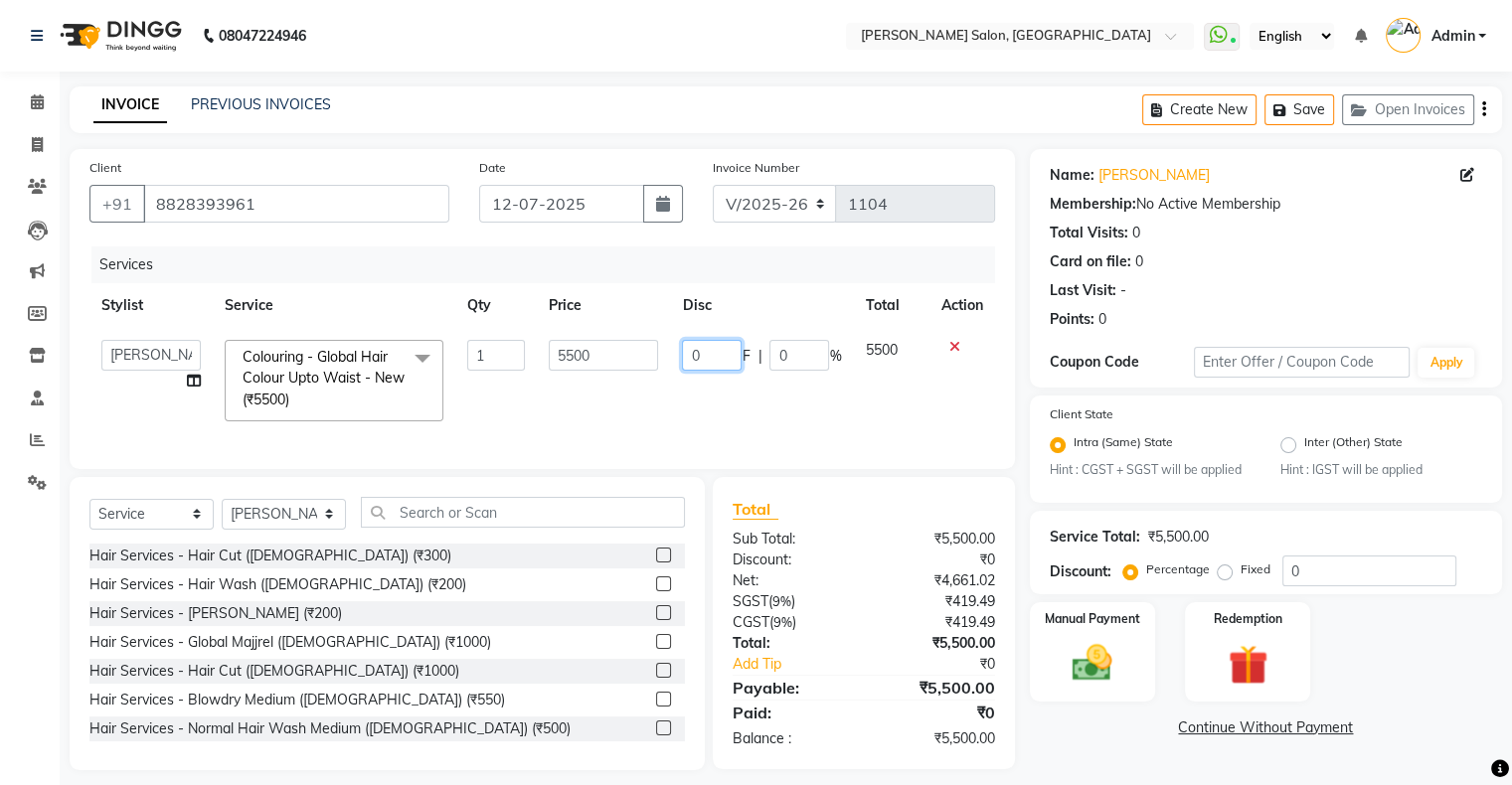 click on "0" 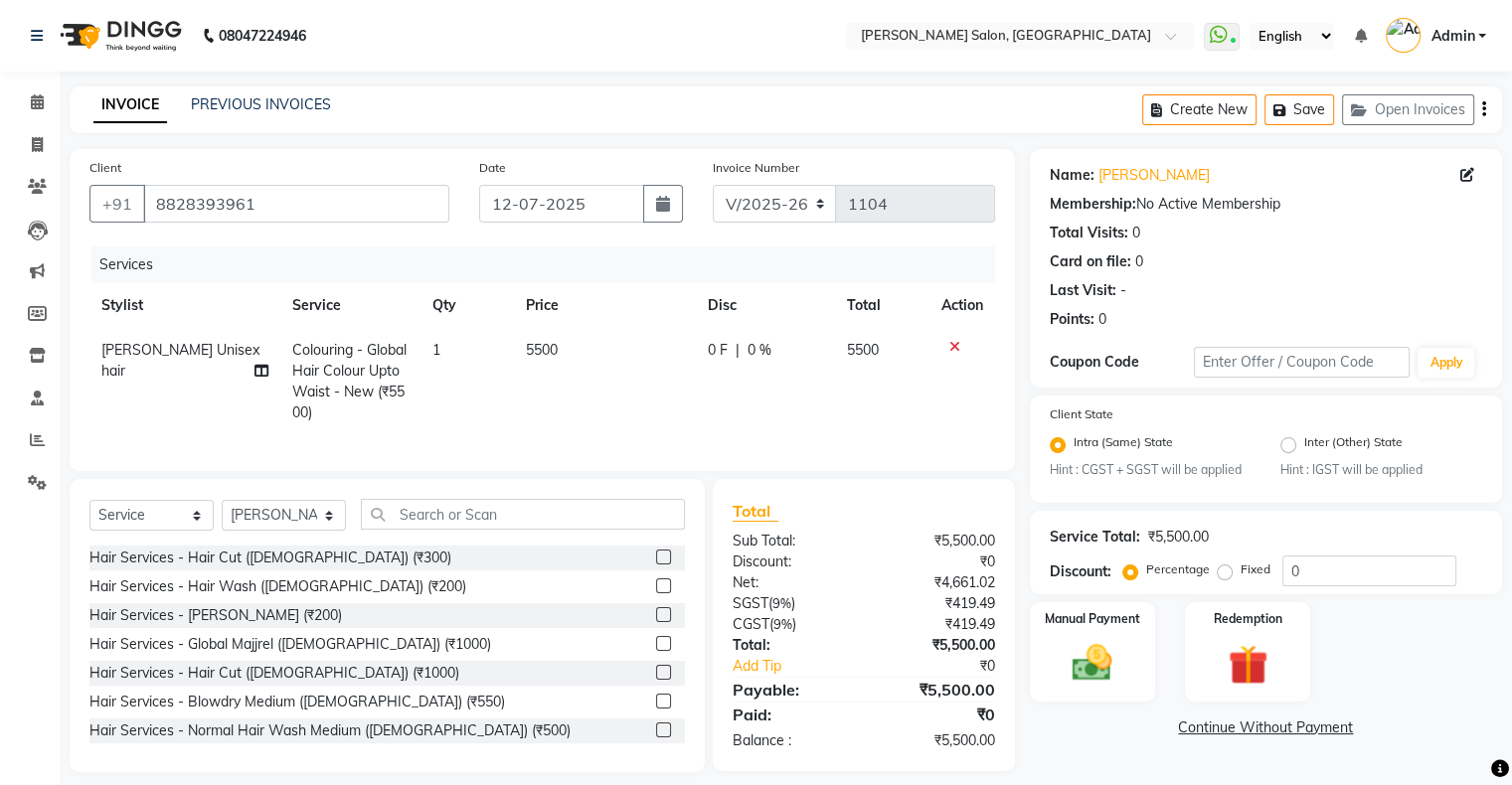 click on "0 F | 0 %" 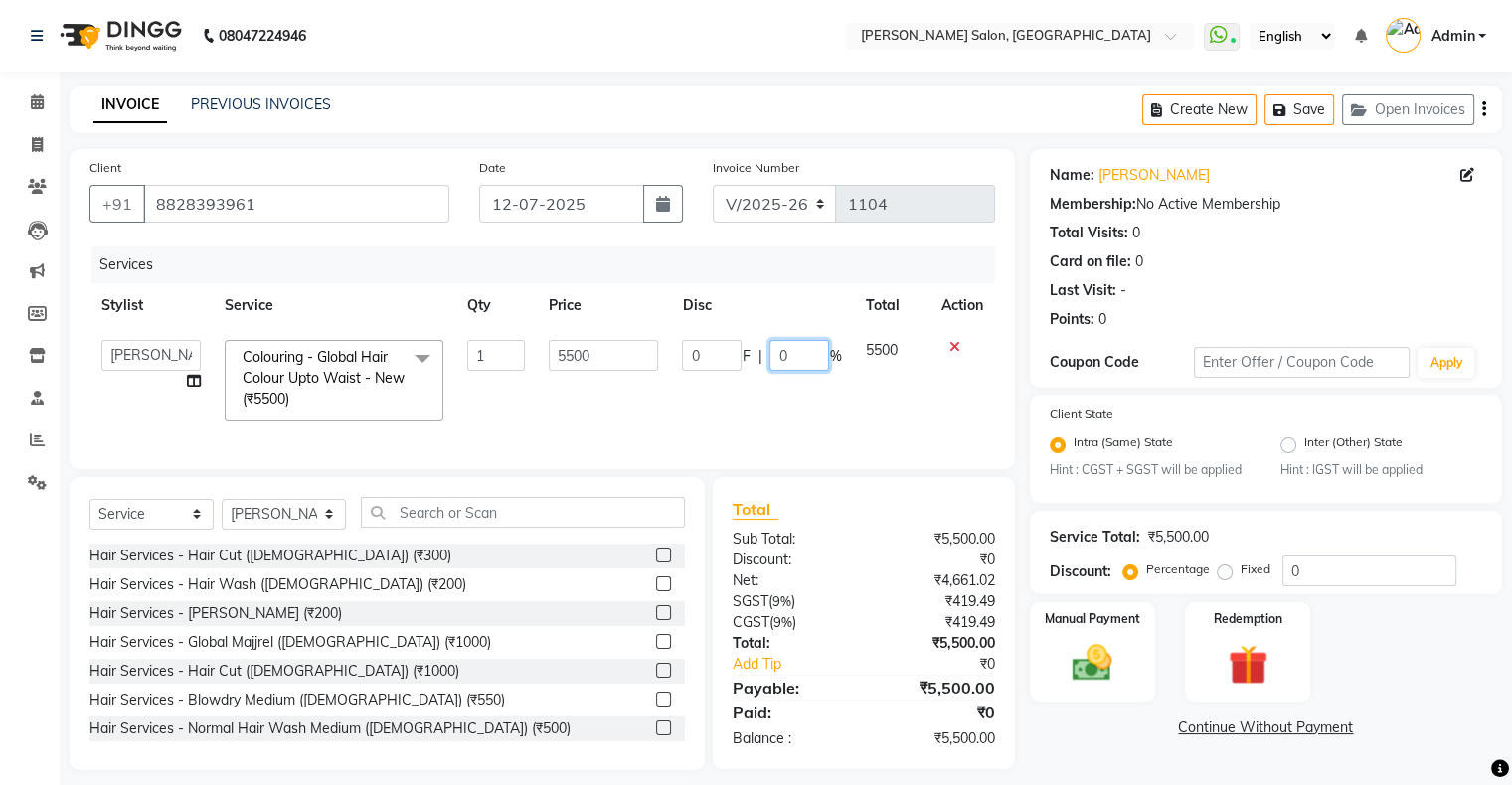 click on "0" 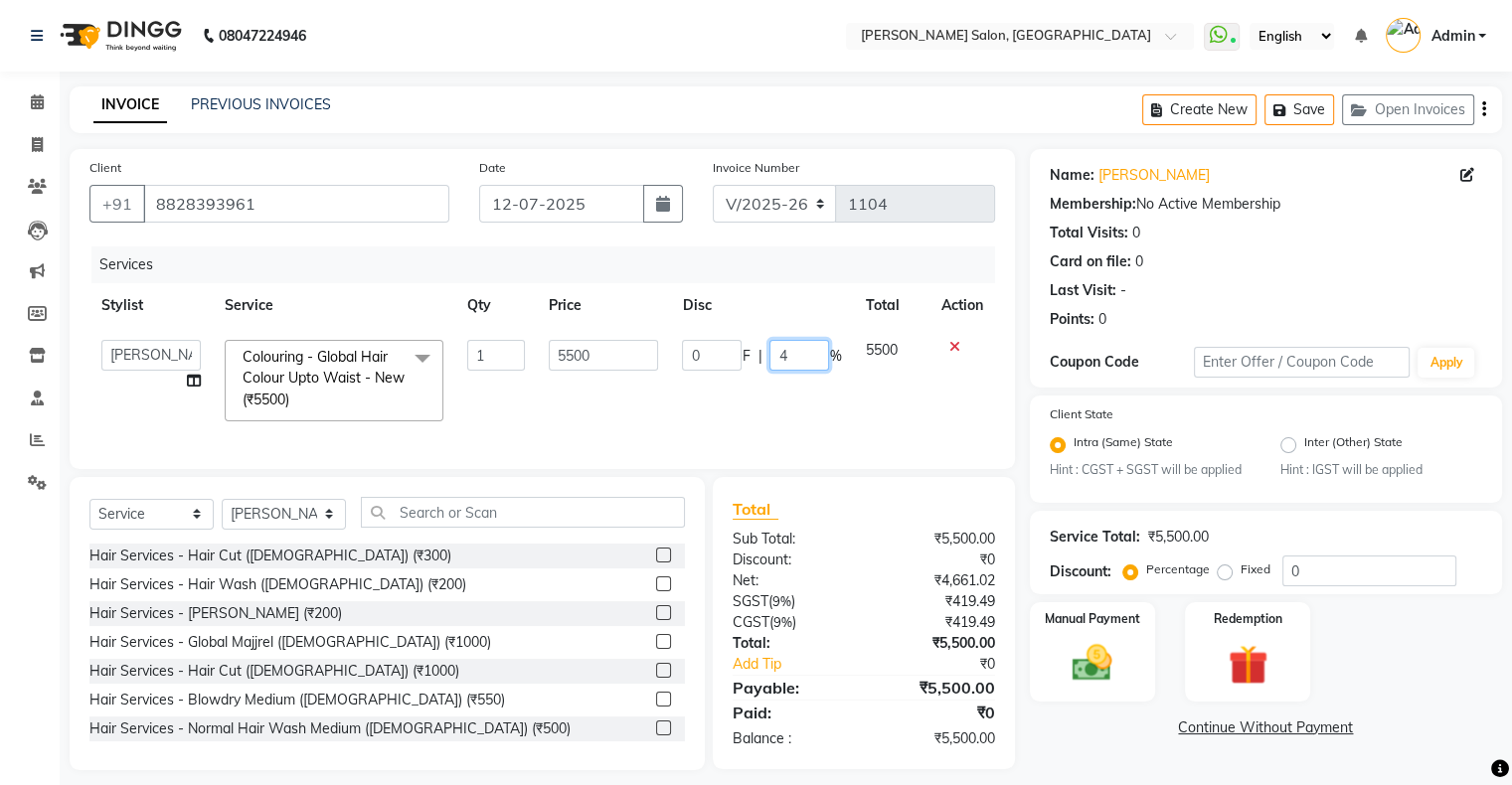 type on "40" 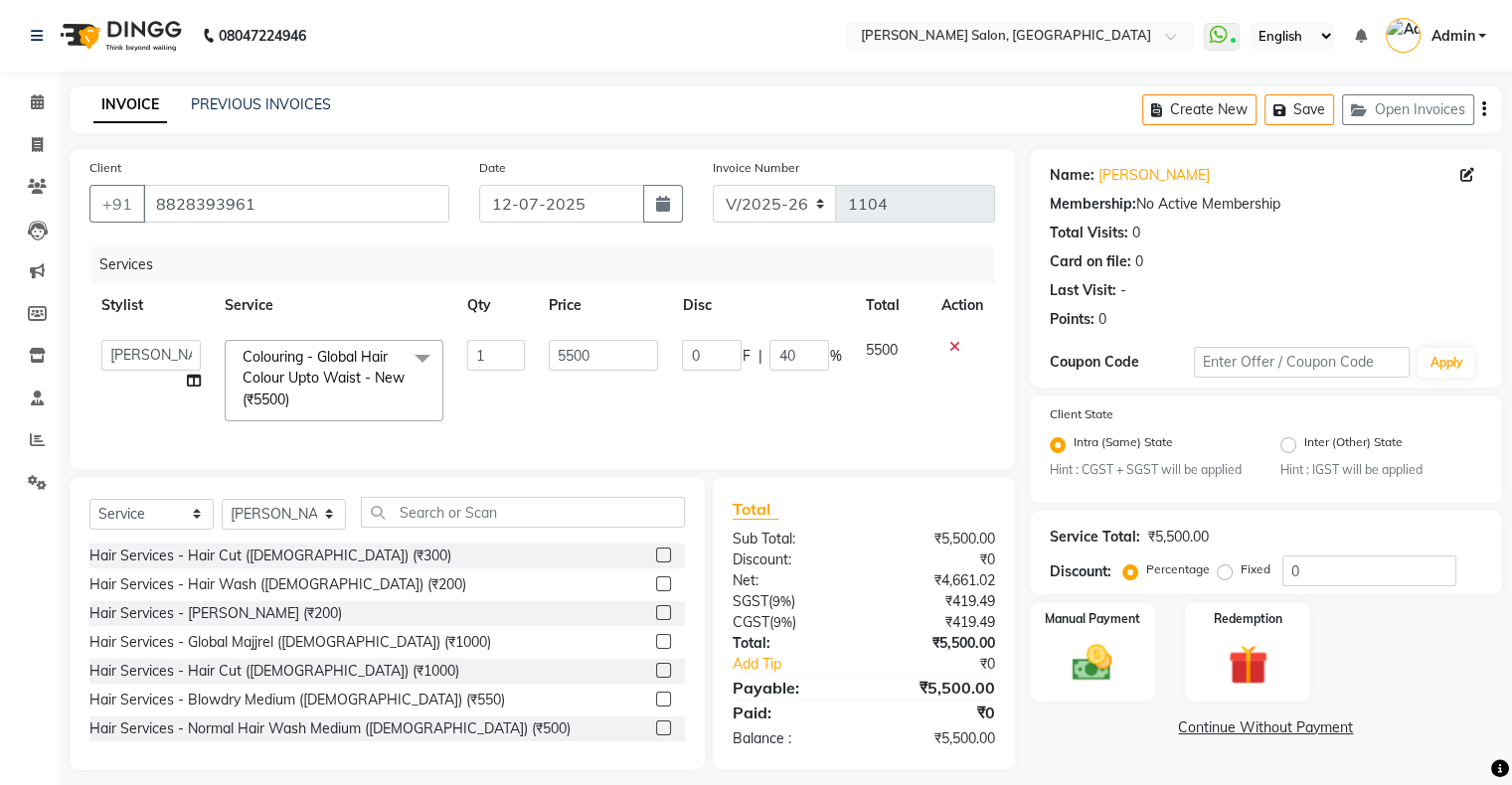 click on "Services Stylist Service Qty Price Disc Total Action  Akshay [PERSON_NAME] Hair Head   Falak Nails   [PERSON_NAME]   [PERSON_NAME]   [PERSON_NAME]   [PERSON_NAME]    [PERSON_NAME]   [PERSON_NAME] Veera   [PERSON_NAME] Unisex hair  Colouring  - Global Hair Colour Upto Waist - New (₹5500)  x Hair Services - Hair Cut ([DEMOGRAPHIC_DATA]) (₹300) Hair Services - Hair Wash ([DEMOGRAPHIC_DATA]) (₹200) Hair Services - [PERSON_NAME] (₹200) Hair Services - Global Majjrel ([DEMOGRAPHIC_DATA]) (₹1000) Hair Services - Hair Cut ([DEMOGRAPHIC_DATA]) (₹1000) Hair Services - Blowdry Medium ([DEMOGRAPHIC_DATA]) (₹550) Hair Services - Normal Hair Wash Medium ([DEMOGRAPHIC_DATA]) (₹500) Hair Services - Hair Spa Medium ([DEMOGRAPHIC_DATA]) (₹1200) Threading-Full Face Threading ([DEMOGRAPHIC_DATA]) (₹299) Honey wax Half Legs ([DEMOGRAPHIC_DATA]) (₹1000) Flavoured Wax Underarms ([DEMOGRAPHIC_DATA]) (₹499) Honey wax Half Arms ([DEMOGRAPHIC_DATA]) (₹200) Honey wax Half Legs ([DEMOGRAPHIC_DATA]) (₹400) Adult Hair Cut - [DEMOGRAPHIC_DATA] Senior Stylist (₹600) [PERSON_NAME]/Clean Shave - [DEMOGRAPHIC_DATA] (₹250) Basic Styling - [DEMOGRAPHIC_DATA] (₹250) Basic Styling [DEMOGRAPHIC_DATA] - Senior Stylist (₹400) Inner Nose - [DEMOGRAPHIC_DATA] (₹150)" 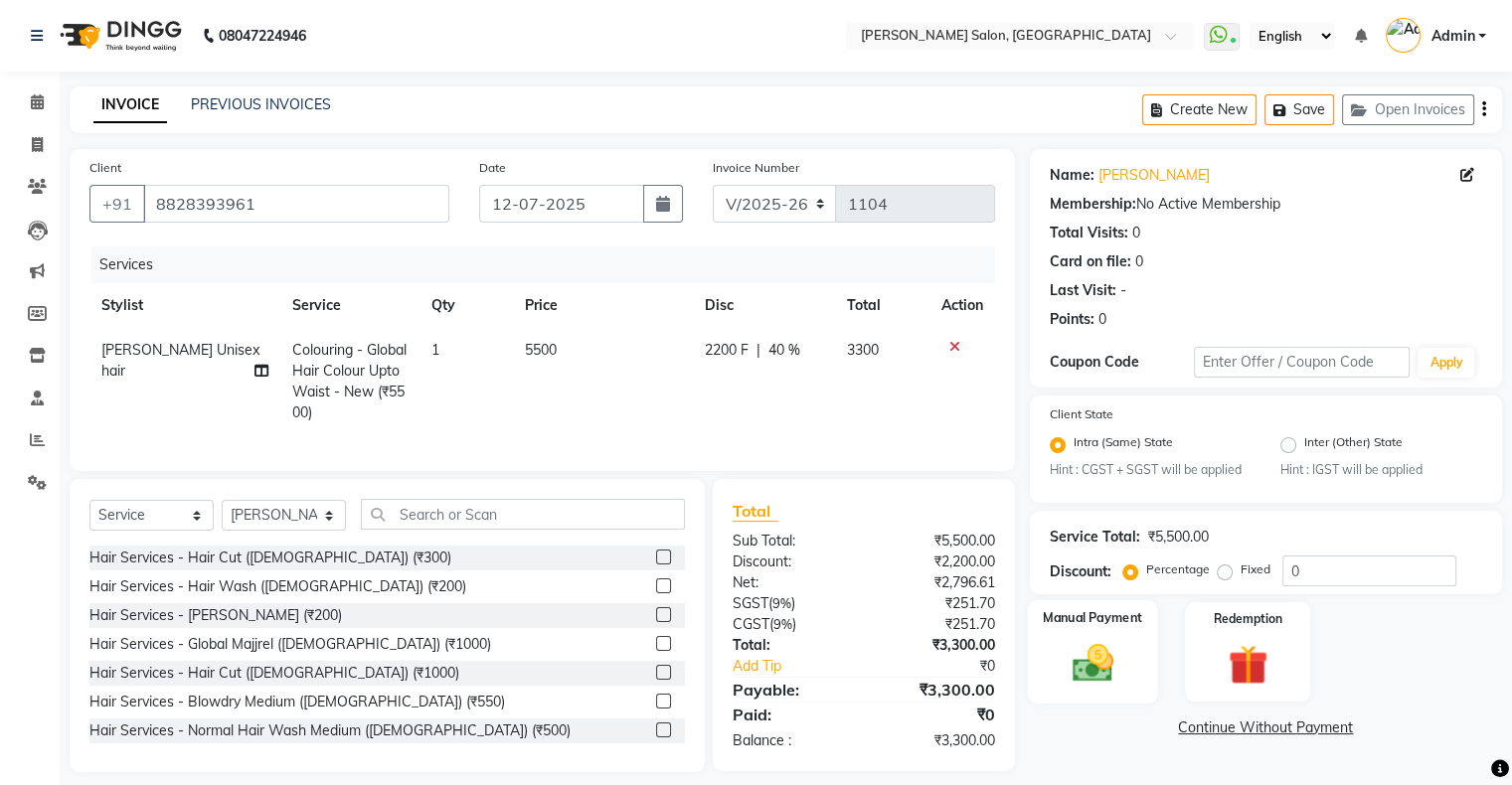click on "Manual Payment" 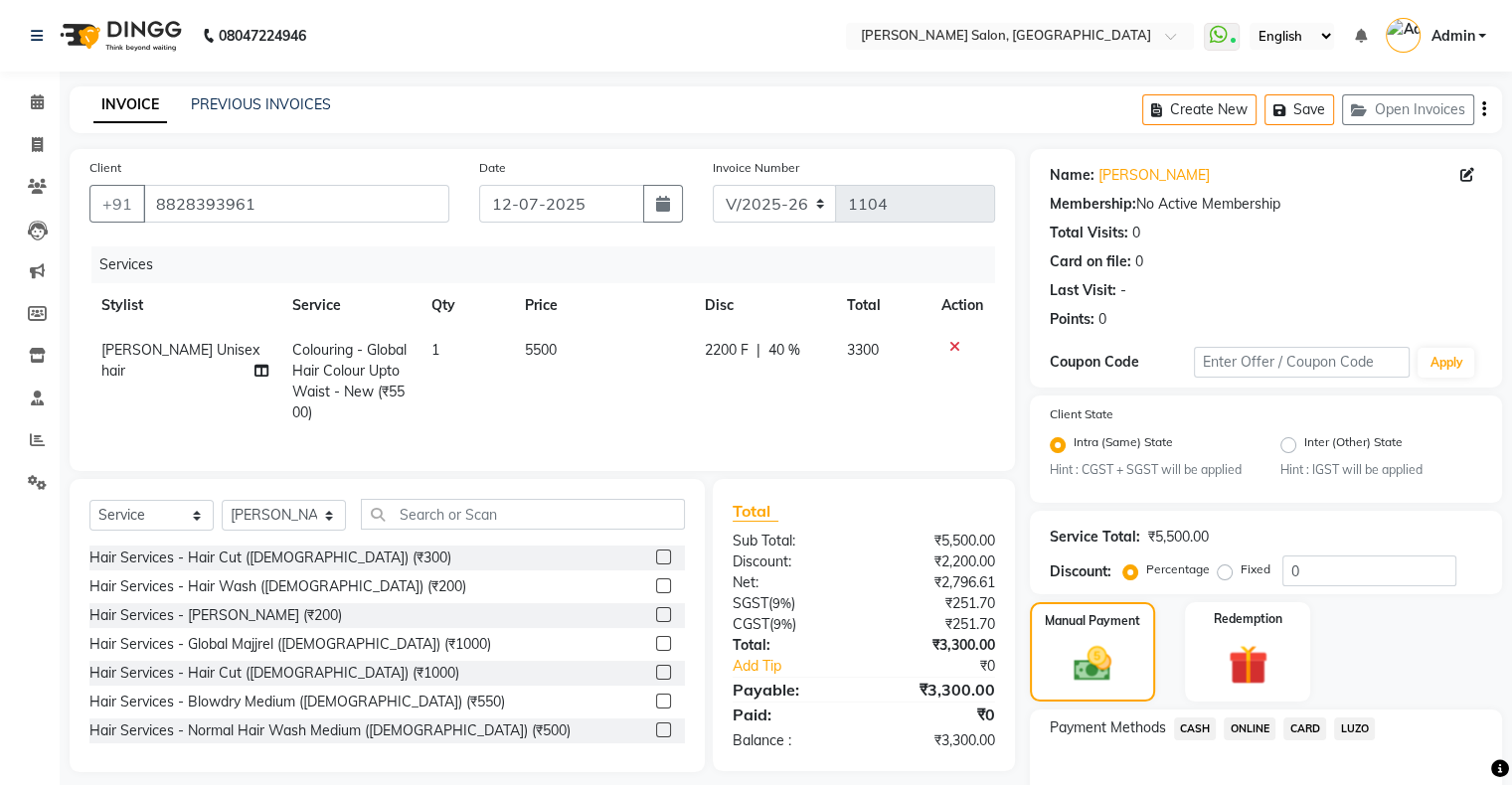 click on "CARD" 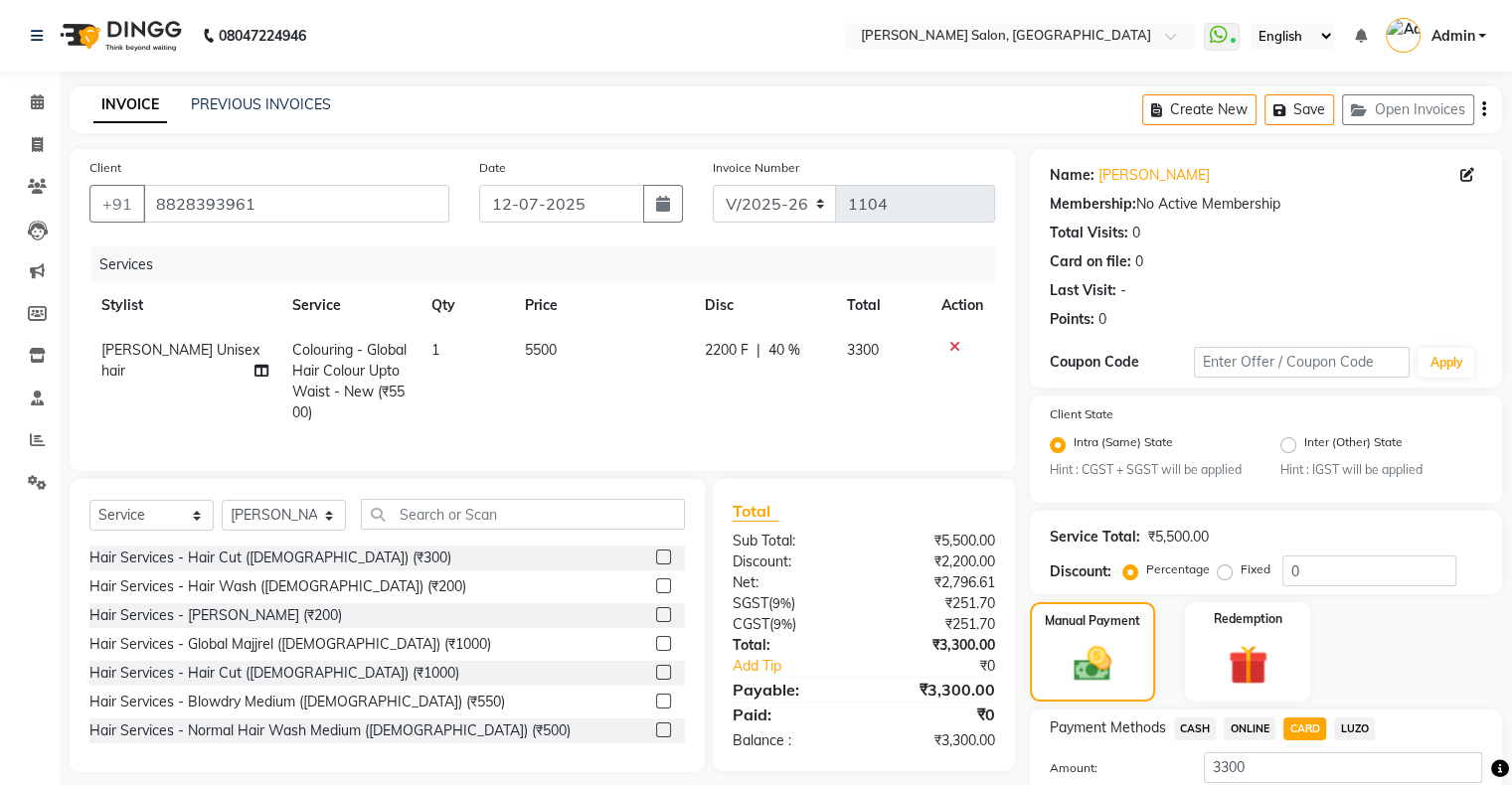 click on "Add Payment" 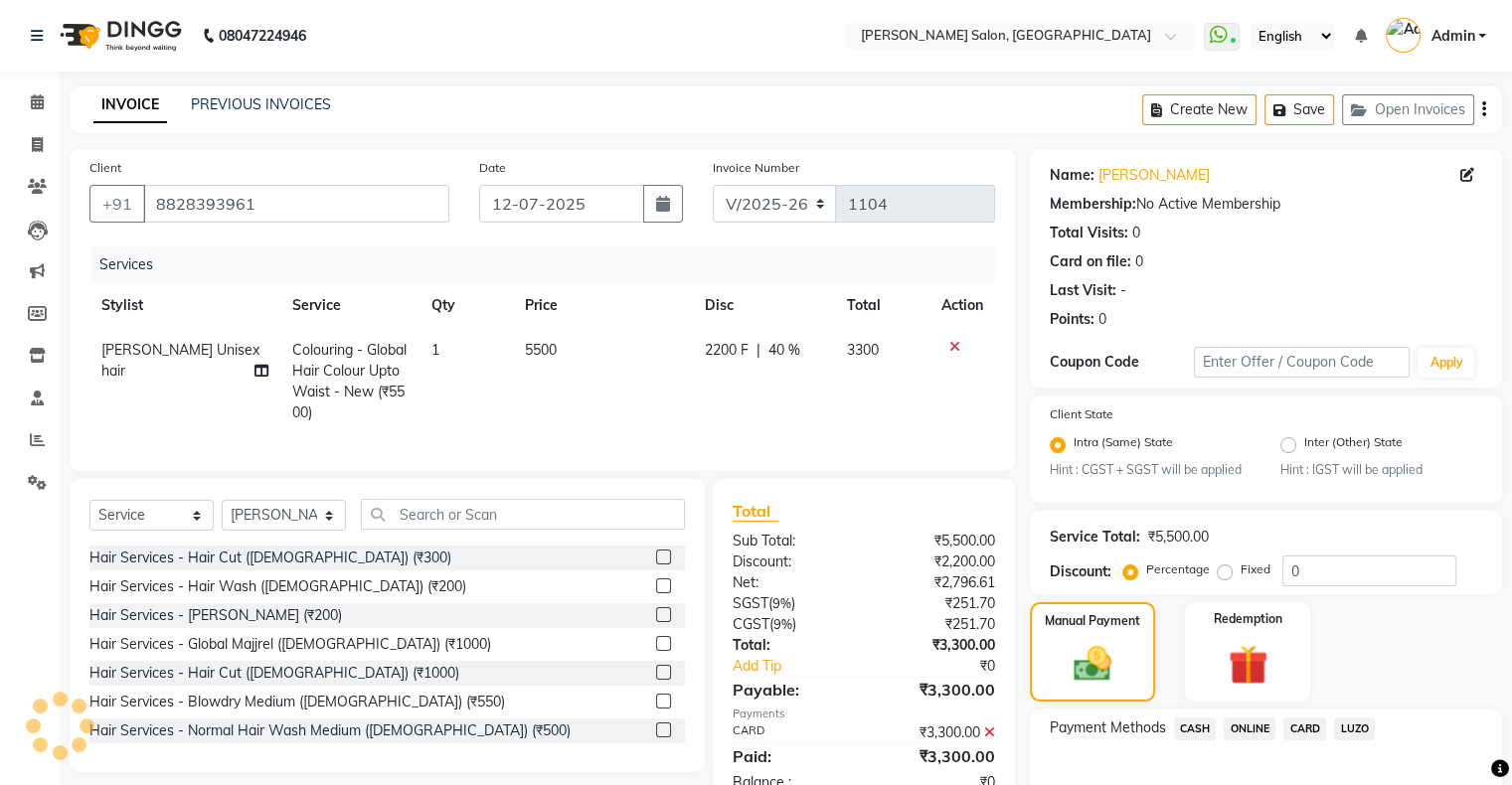 click on "SMS" 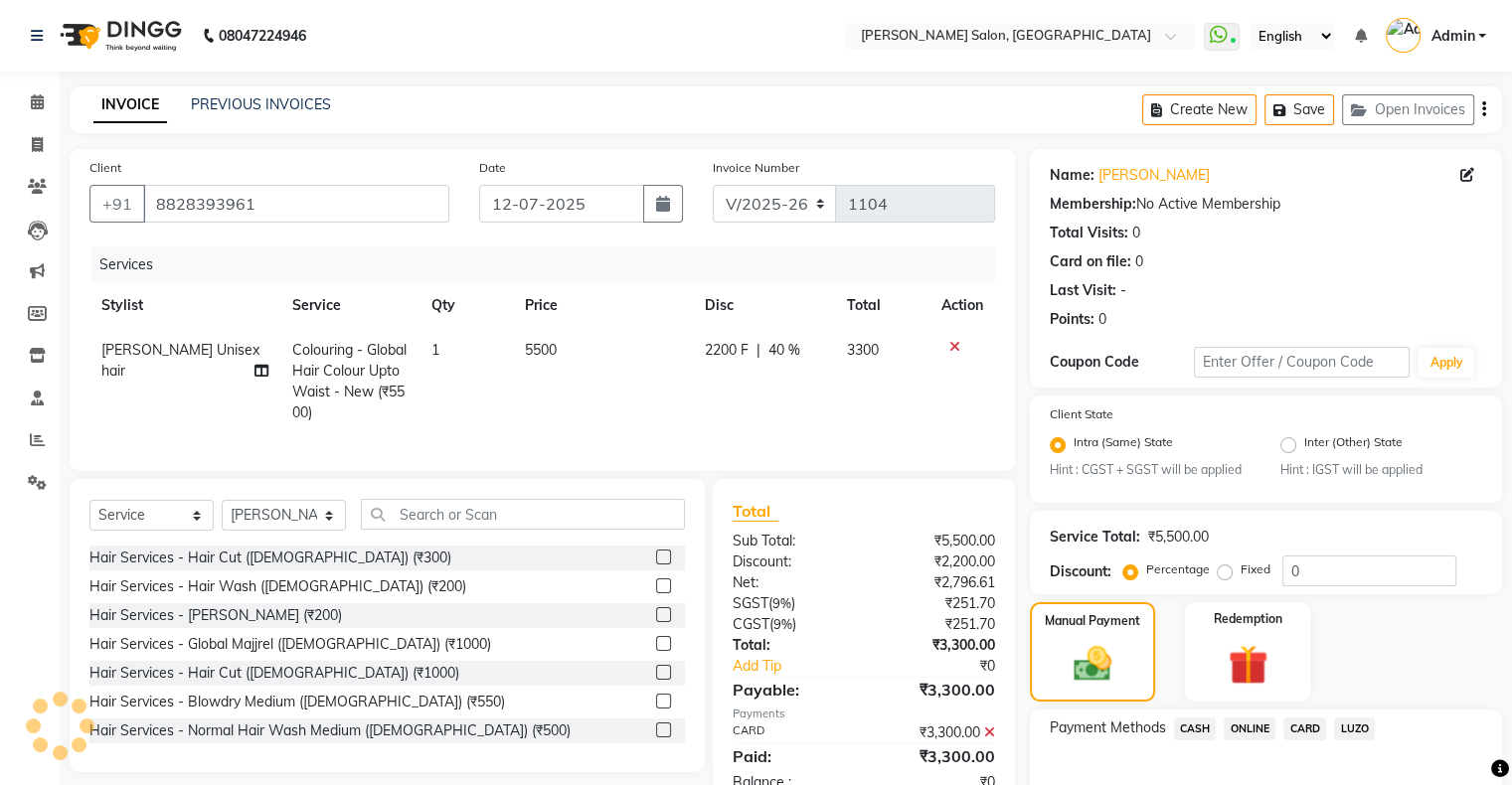 scroll, scrollTop: 227, scrollLeft: 0, axis: vertical 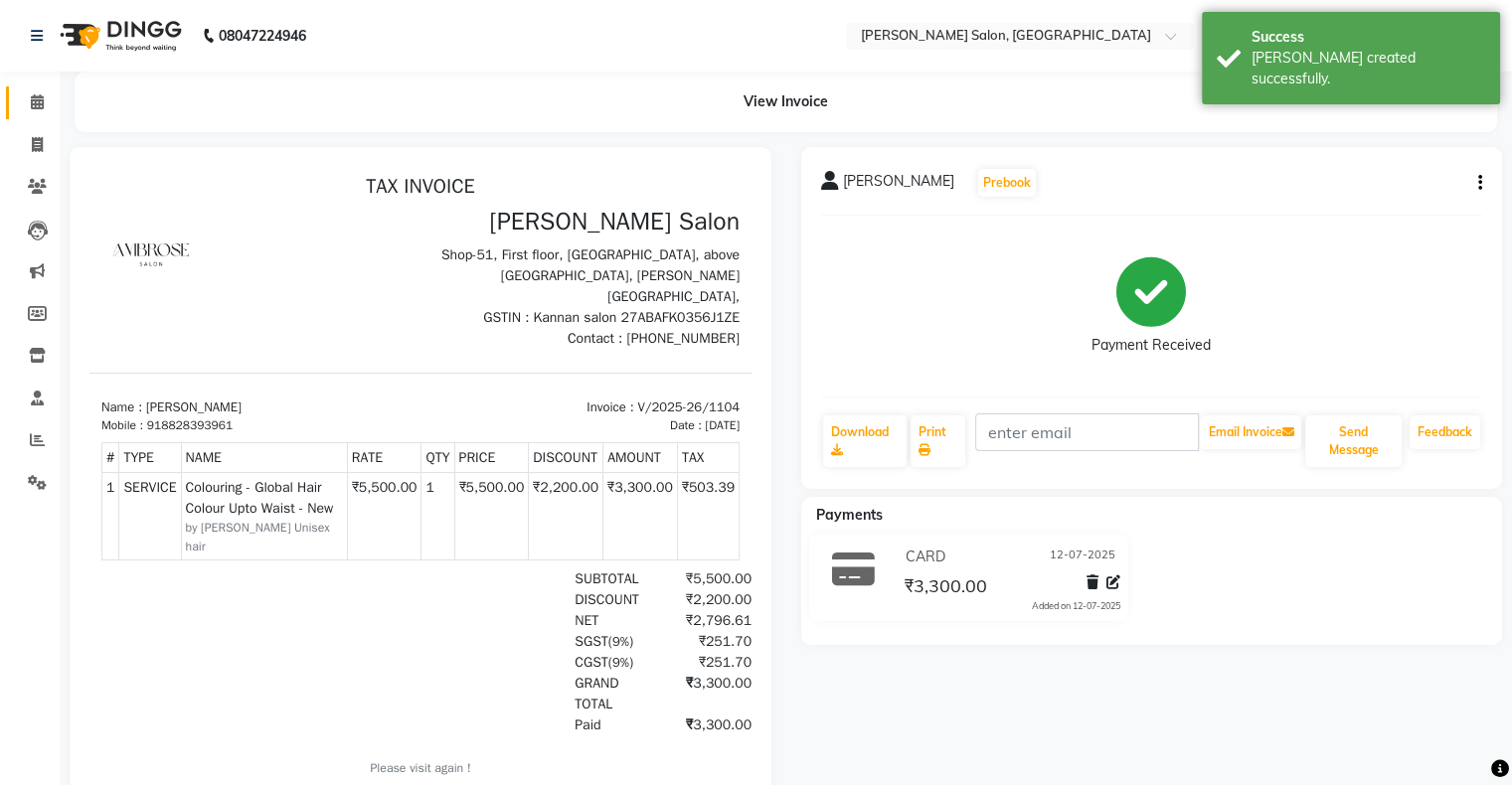 click on "Calendar" 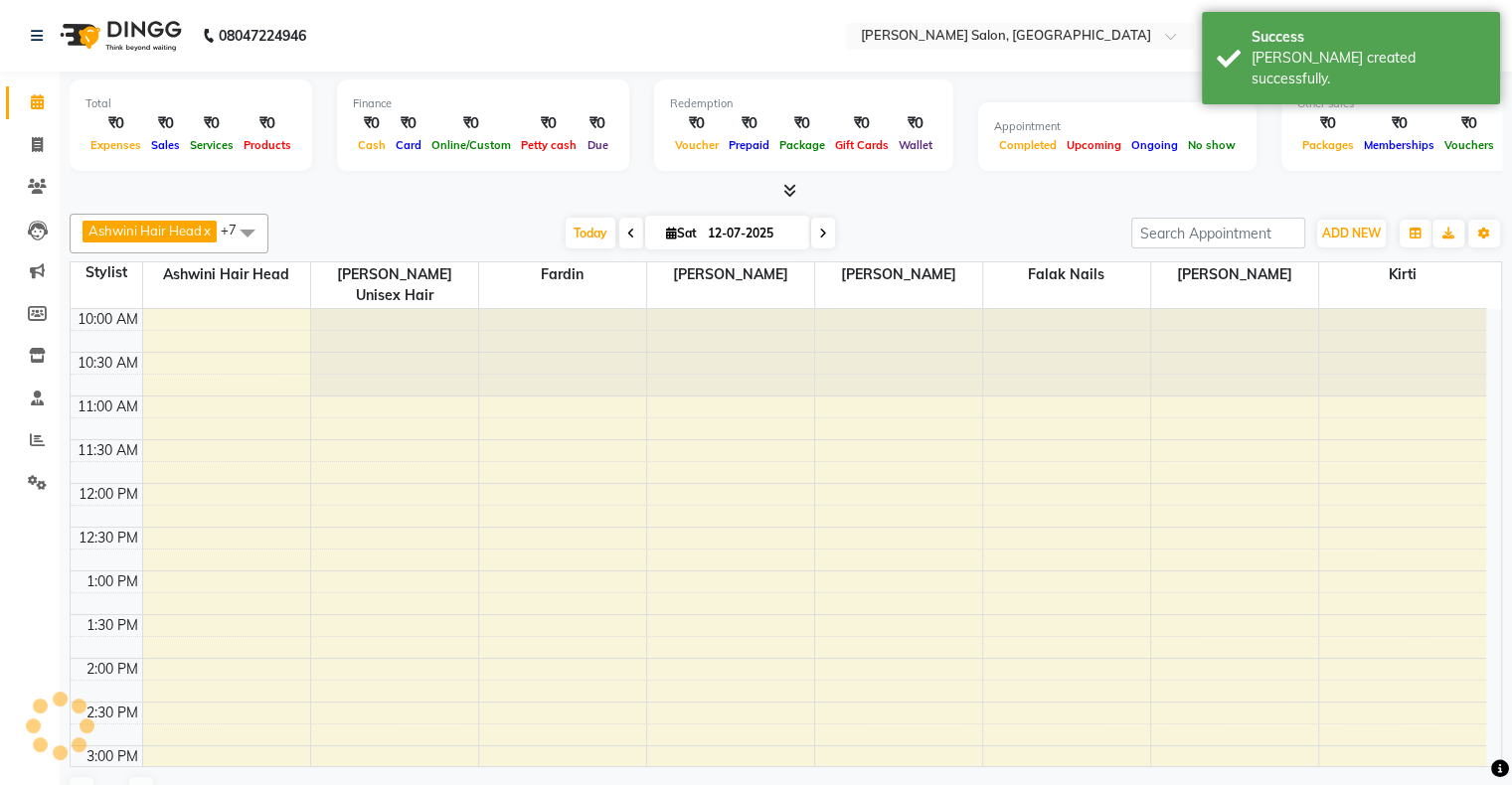 scroll, scrollTop: 0, scrollLeft: 0, axis: both 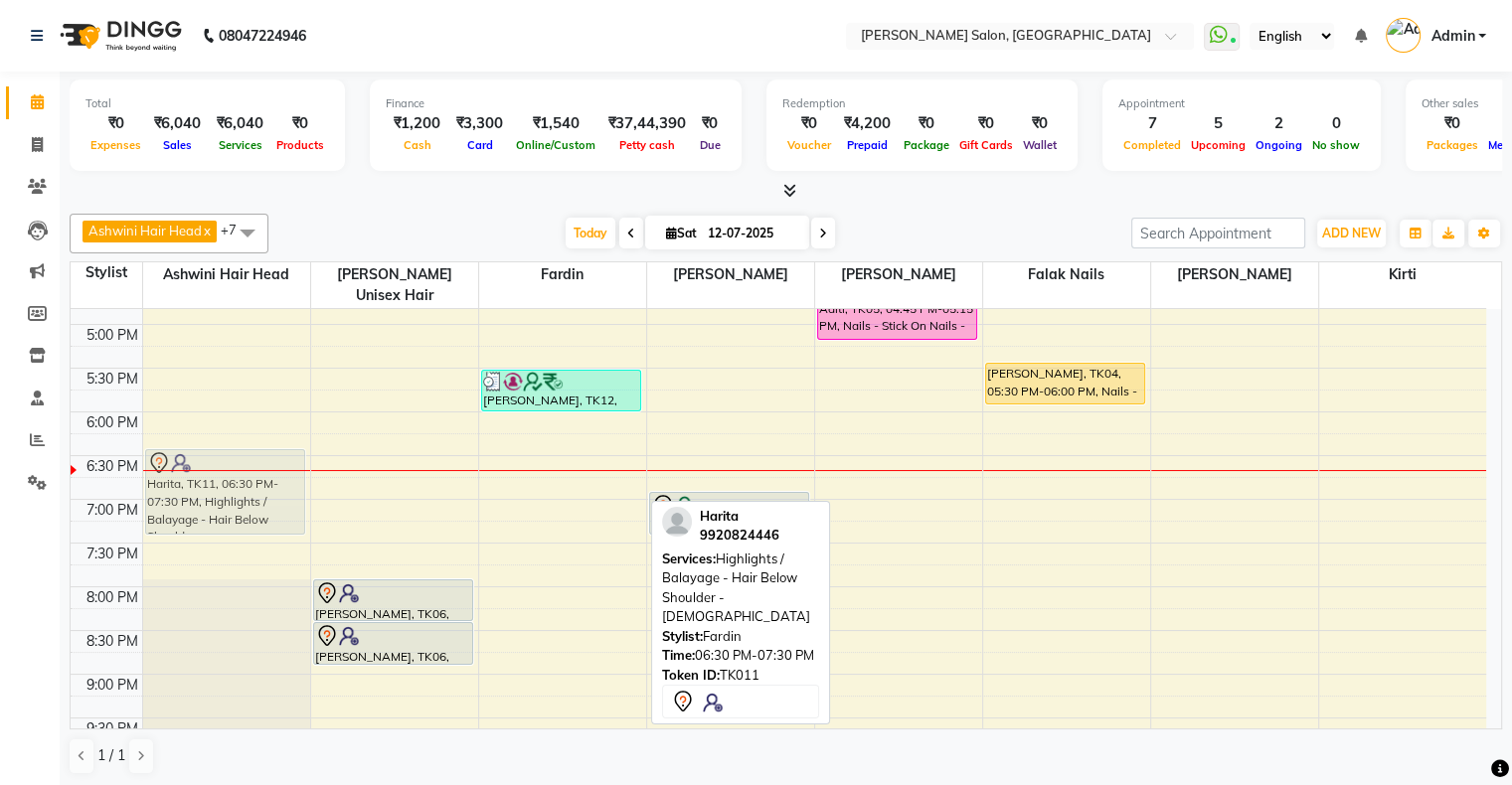 drag, startPoint x: 588, startPoint y: 471, endPoint x: 309, endPoint y: 462, distance: 279.1451 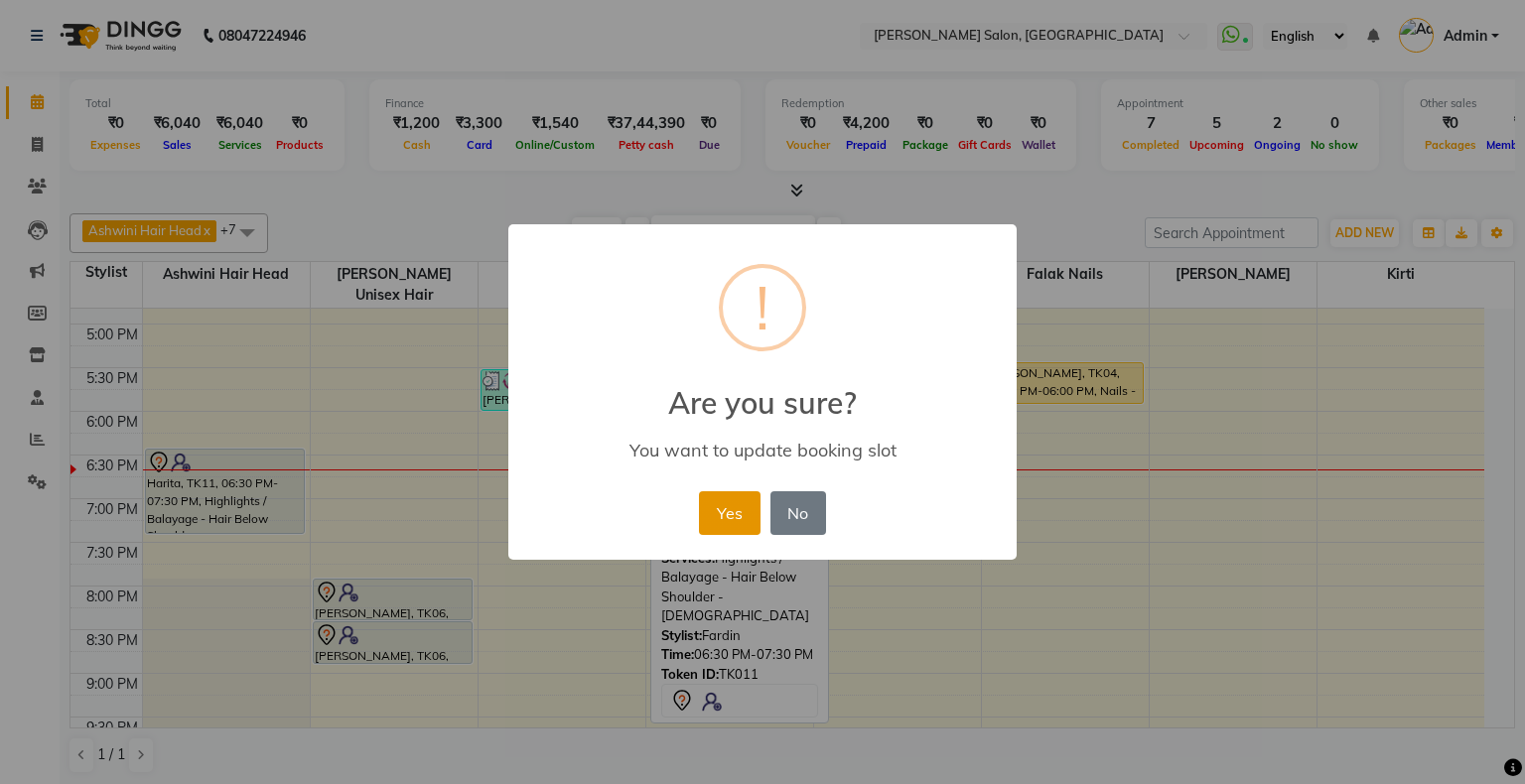 click on "Yes" at bounding box center (729, 513) 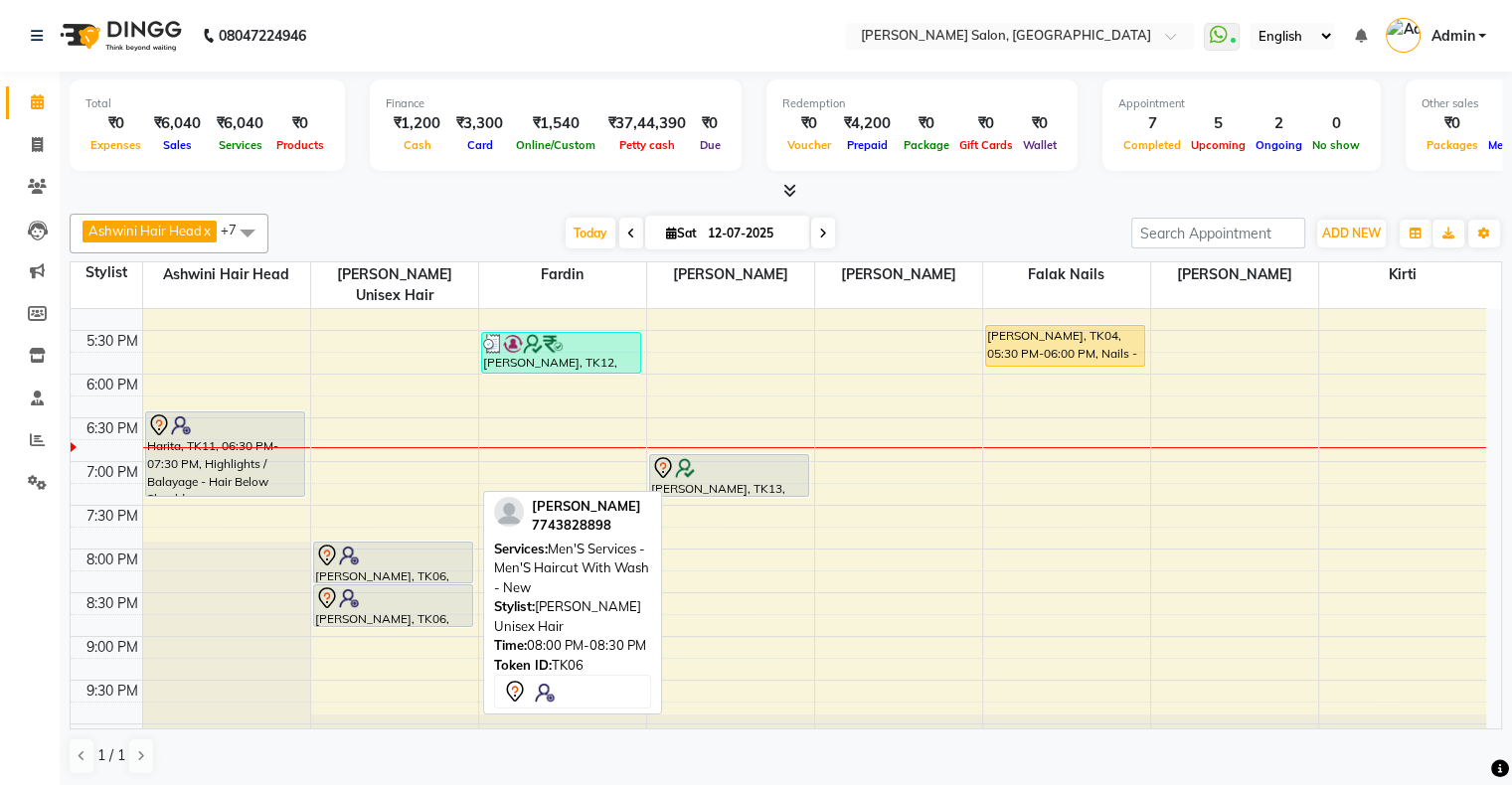scroll, scrollTop: 585, scrollLeft: 0, axis: vertical 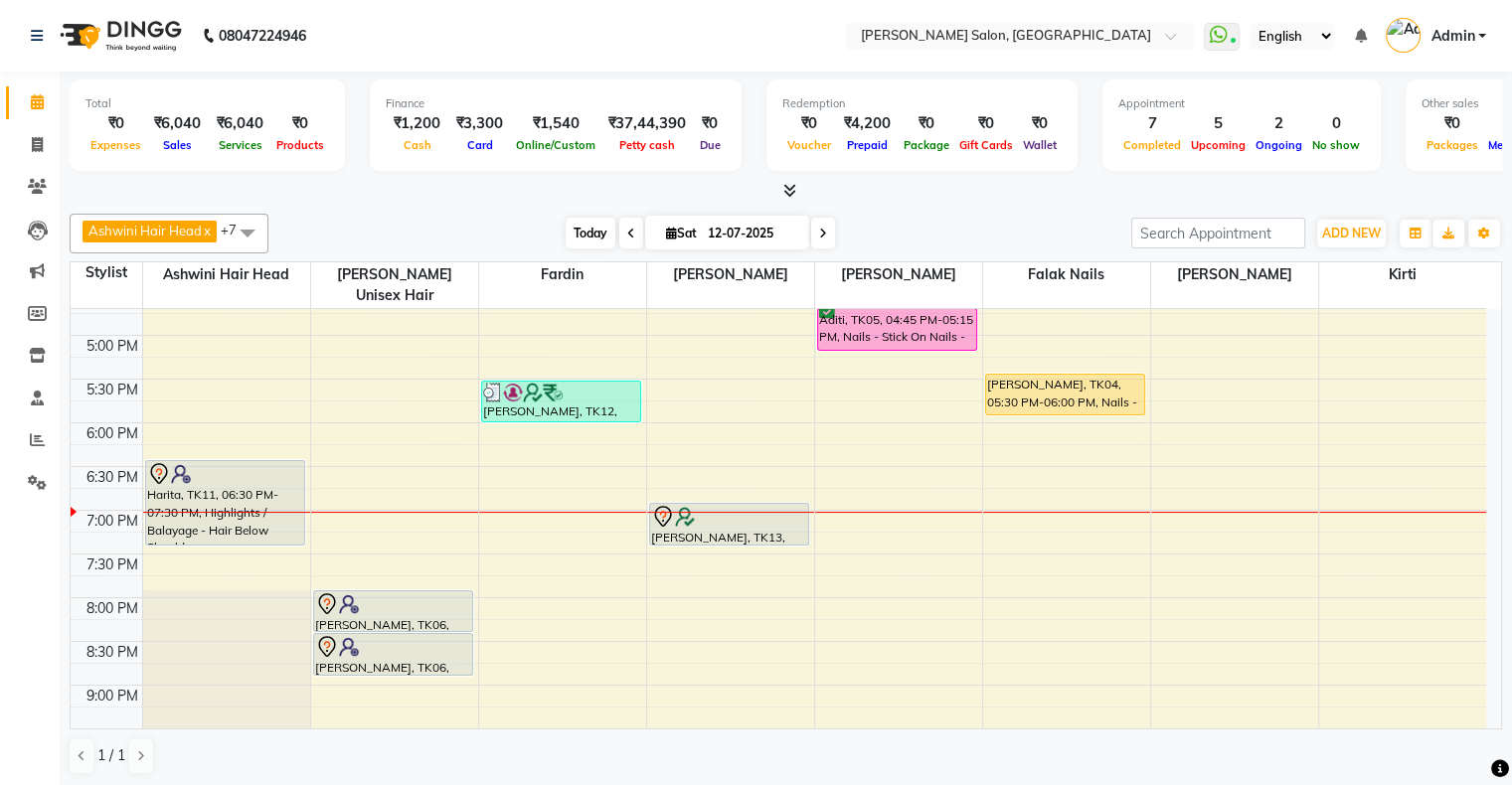 click on "Today" at bounding box center [590, 233] 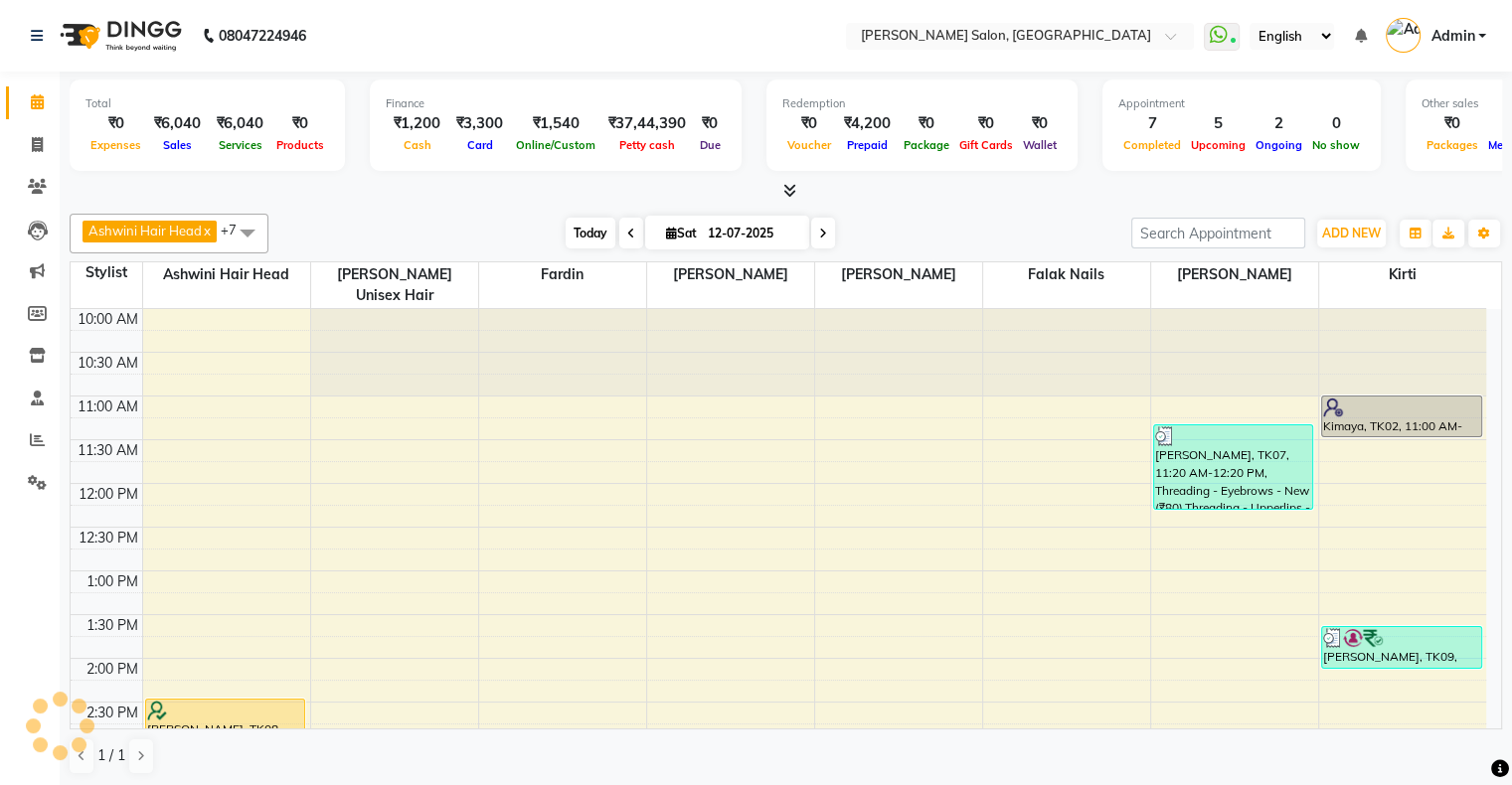 scroll, scrollTop: 685, scrollLeft: 0, axis: vertical 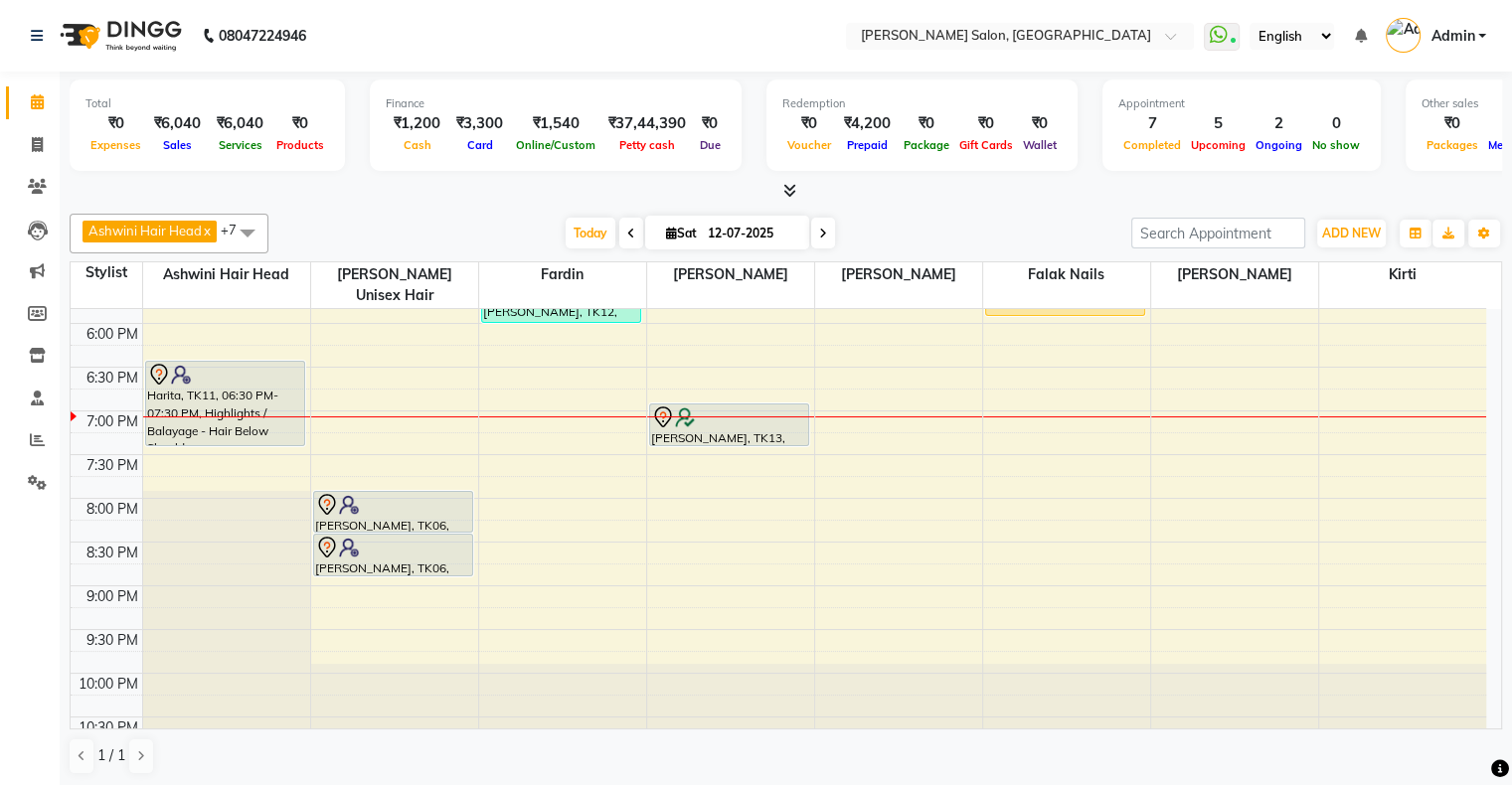 click 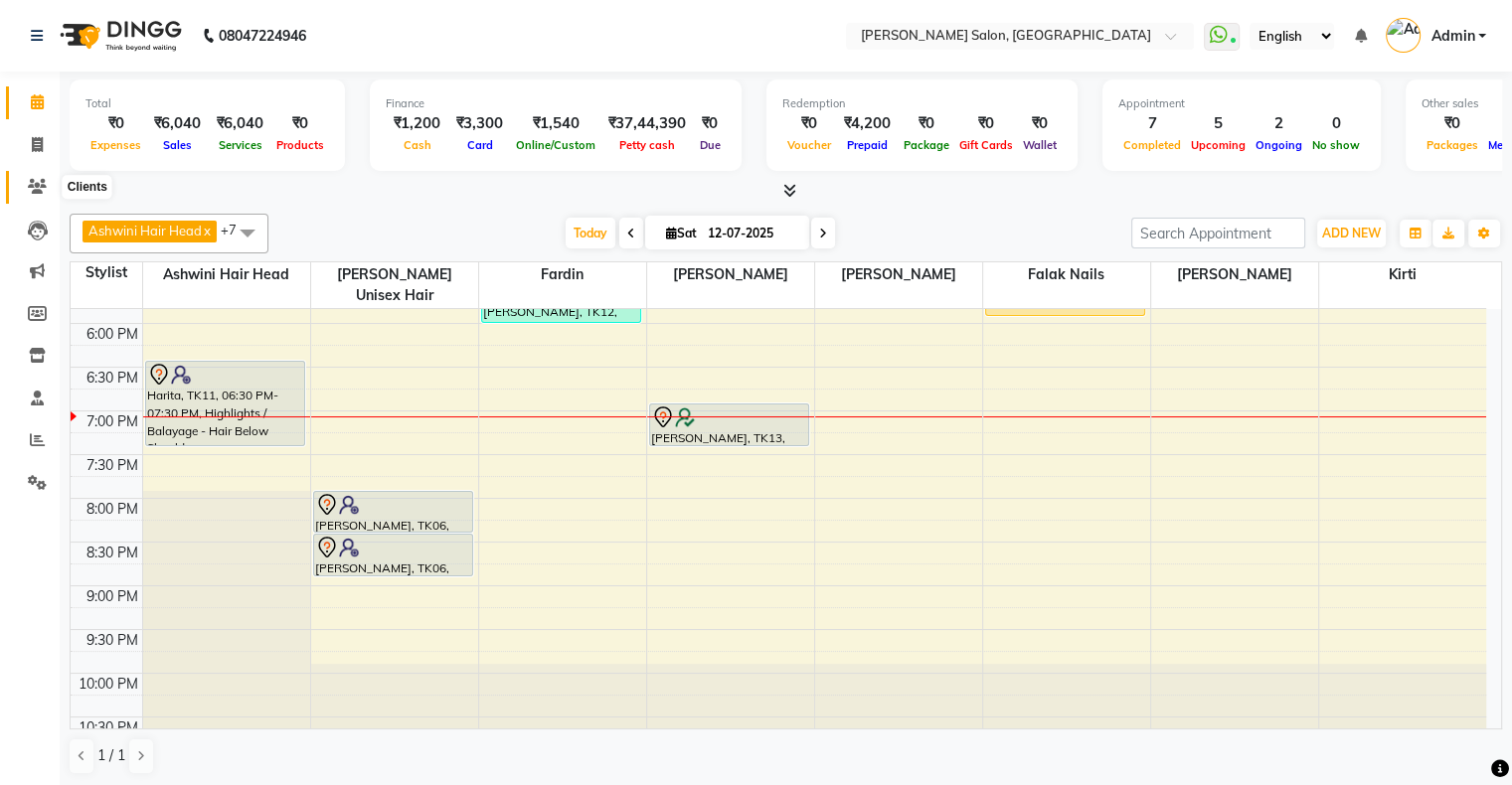 click 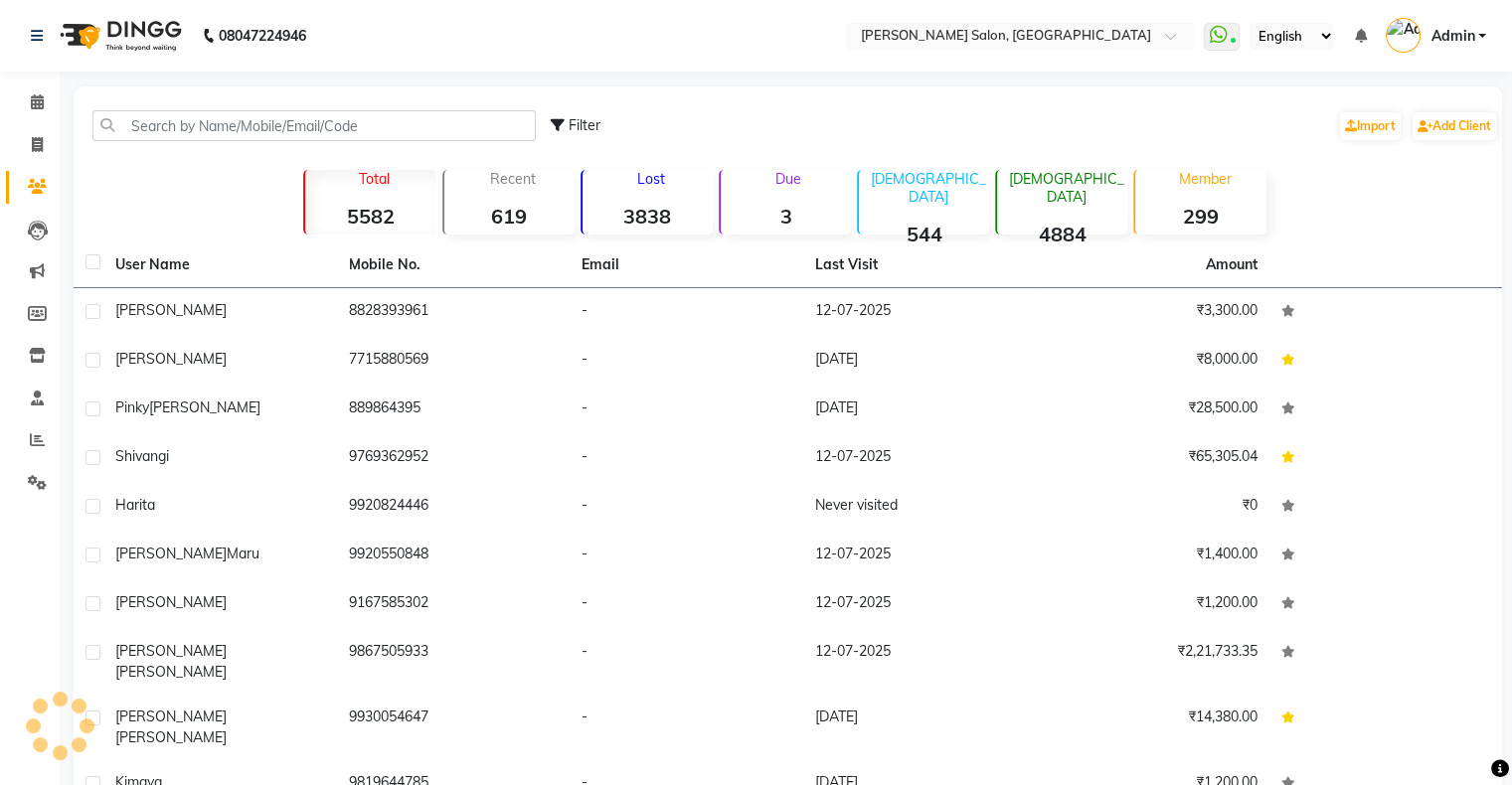 scroll, scrollTop: 0, scrollLeft: 0, axis: both 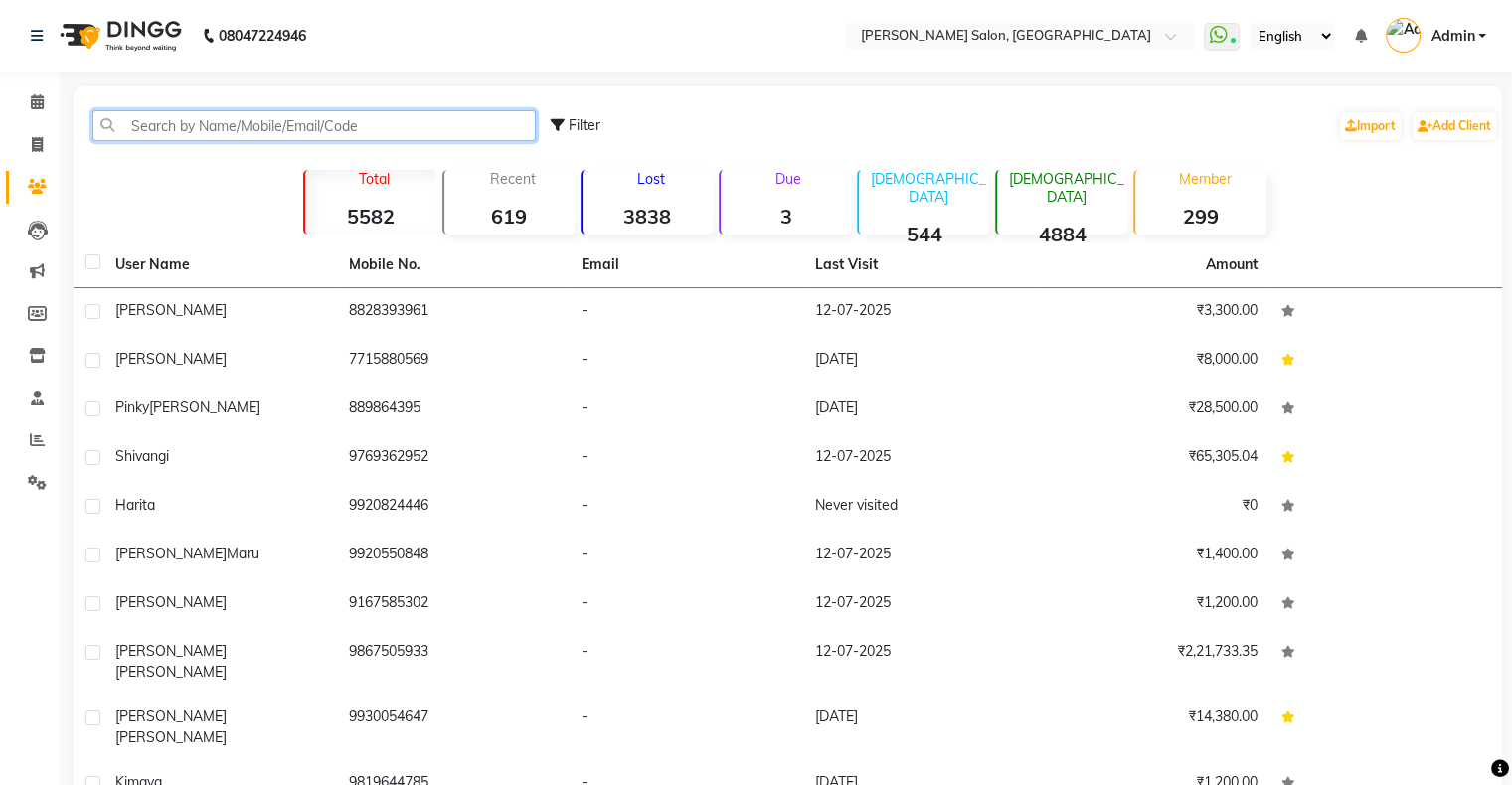 click 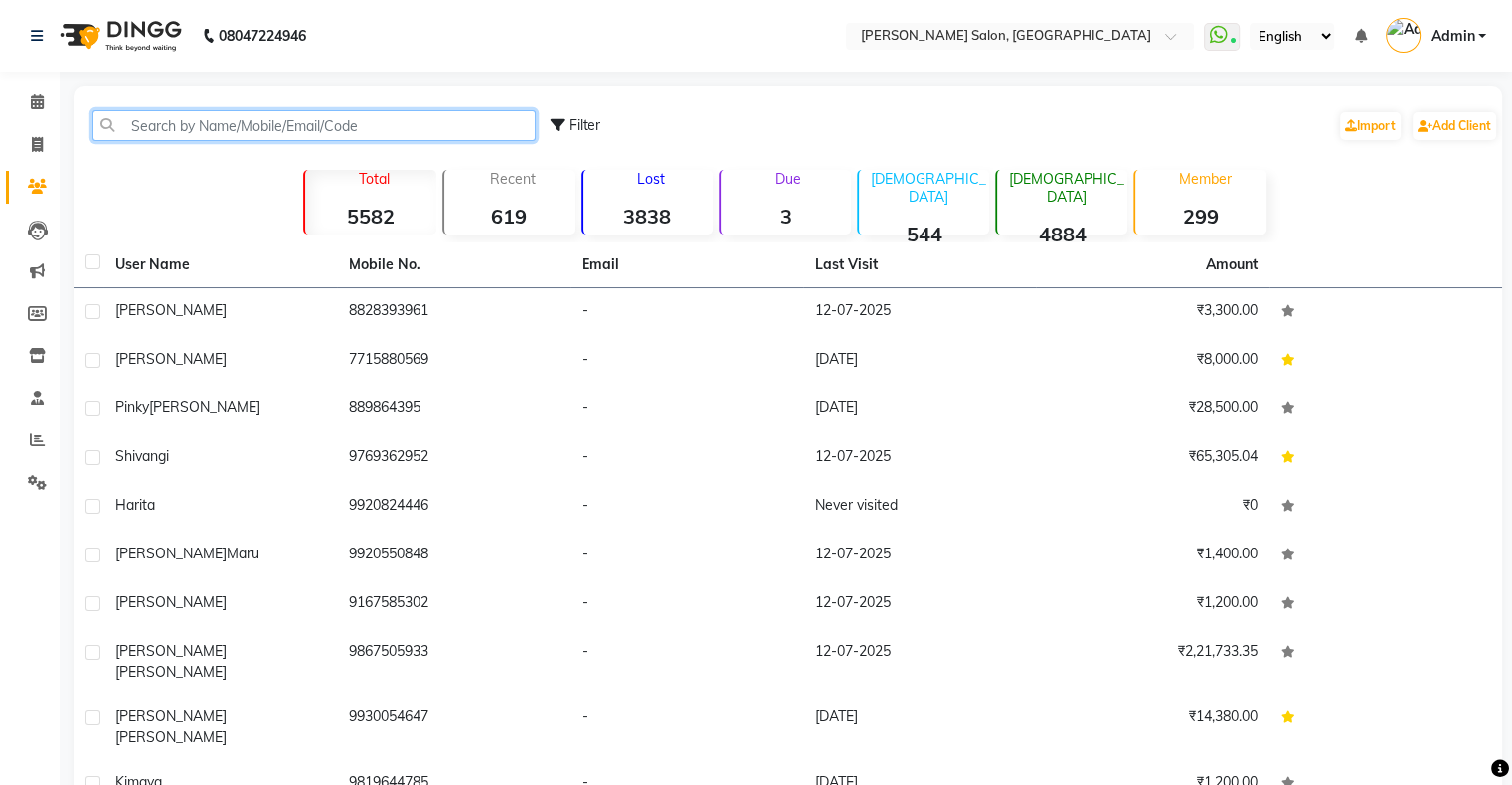 click 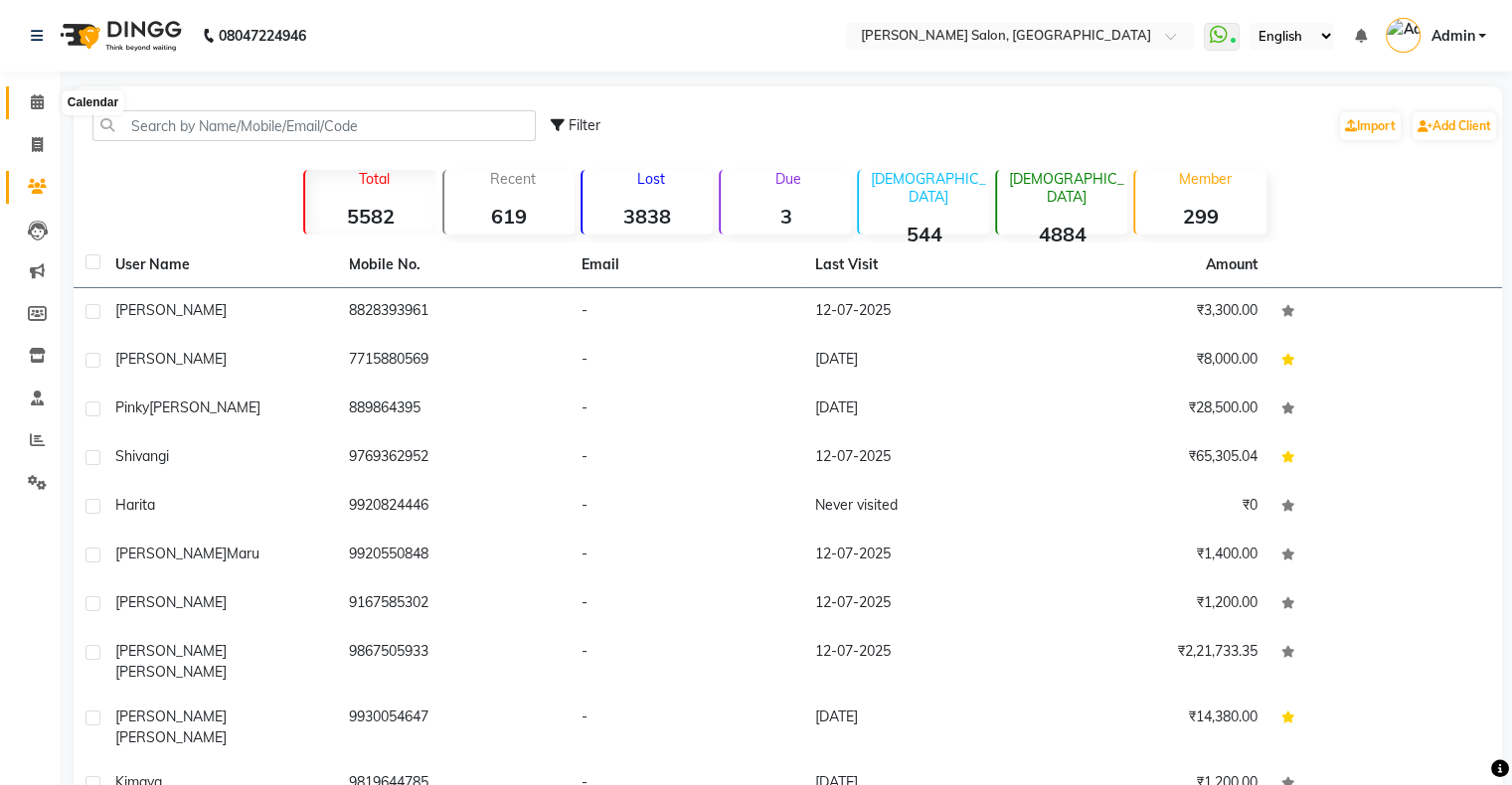 click 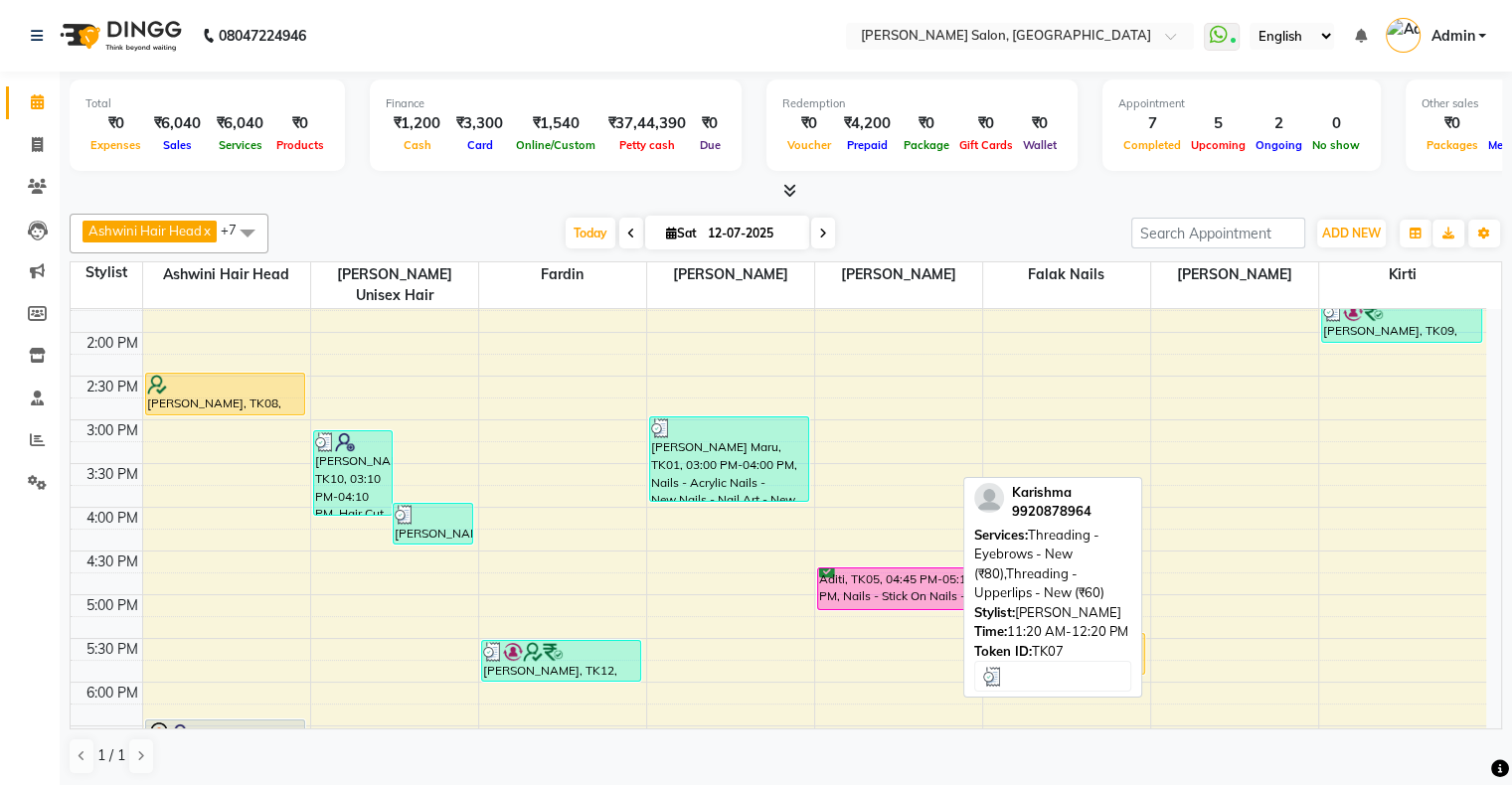 scroll, scrollTop: 596, scrollLeft: 0, axis: vertical 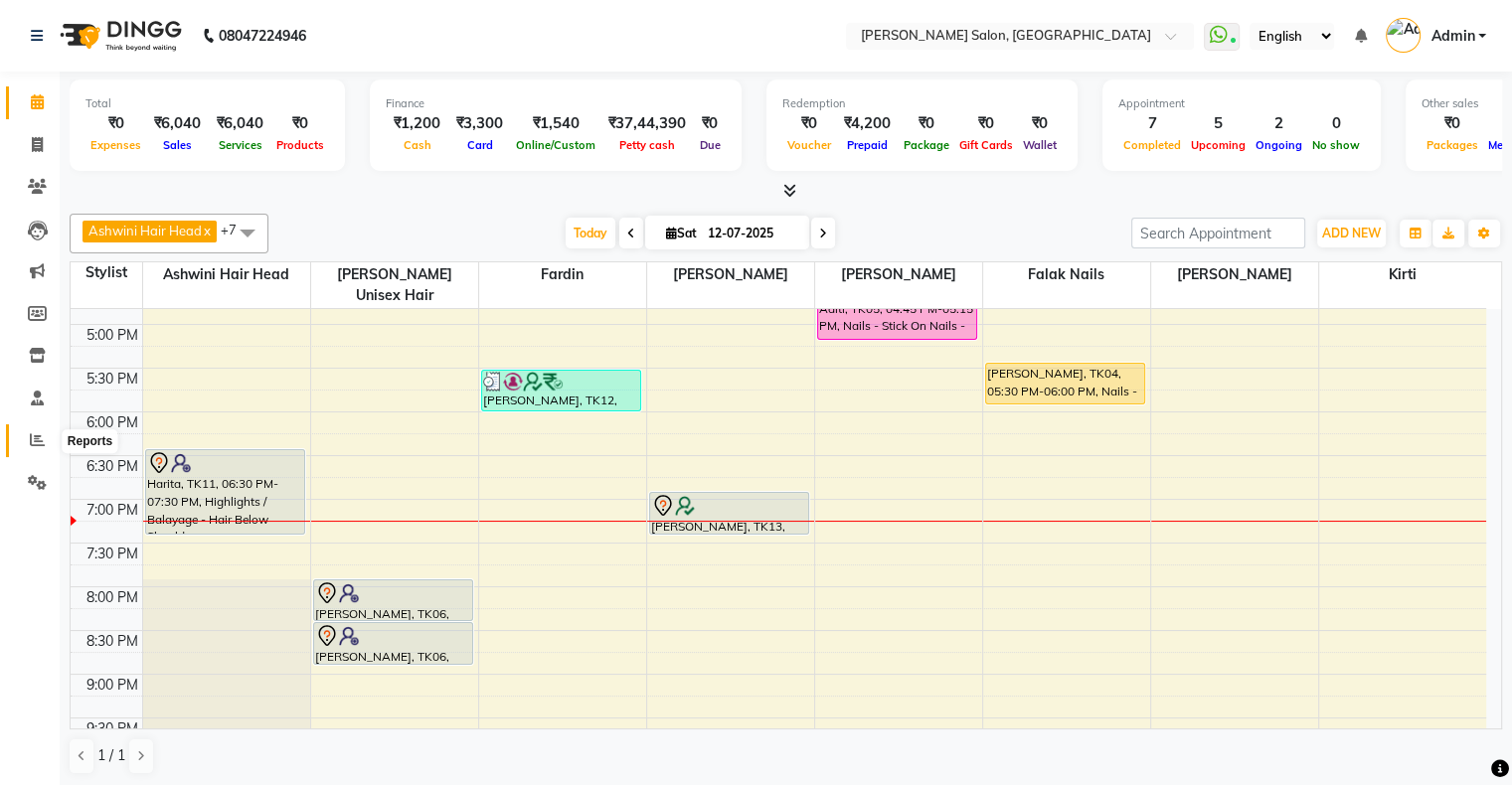 click 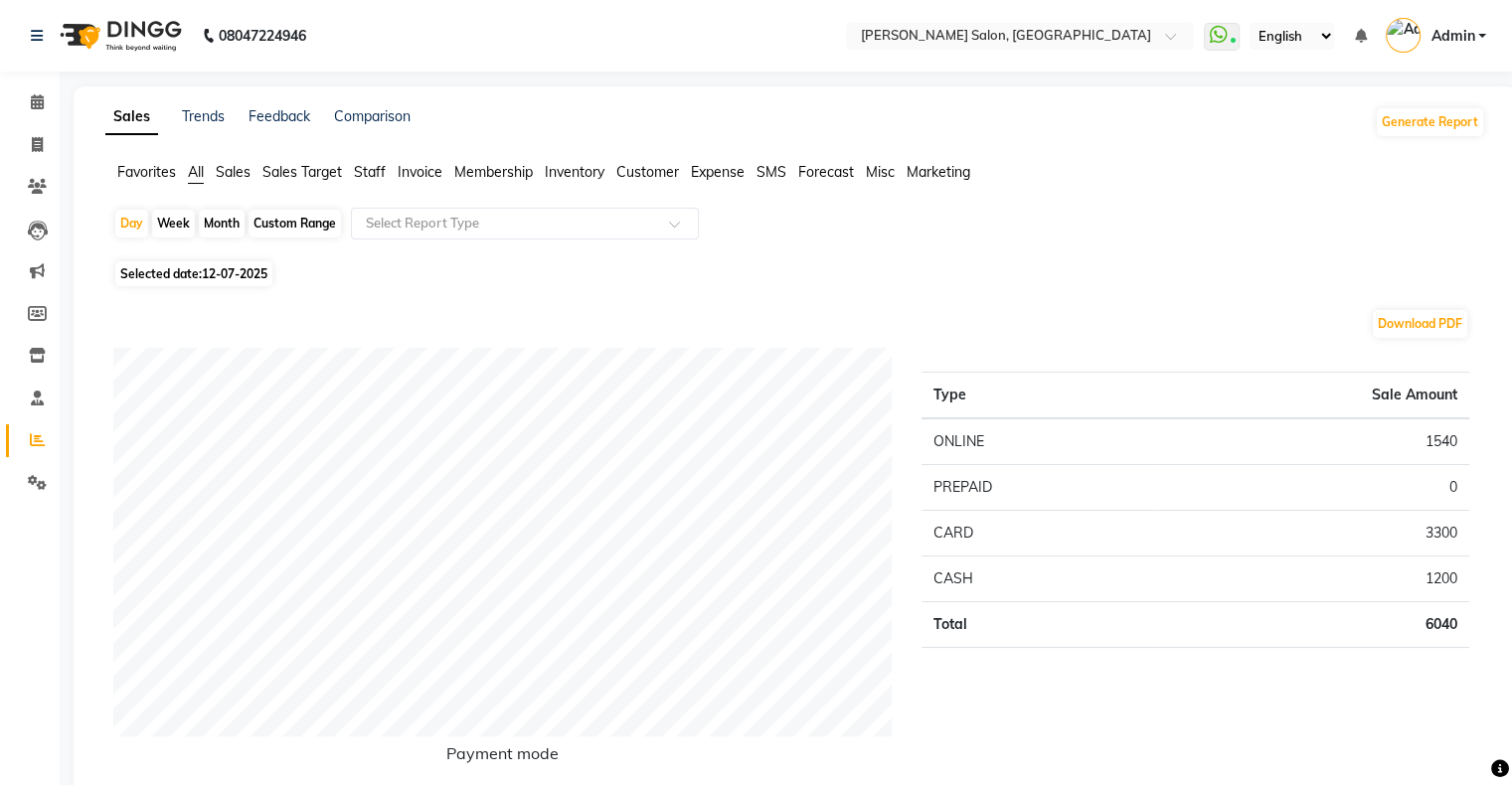 click on "Staff" 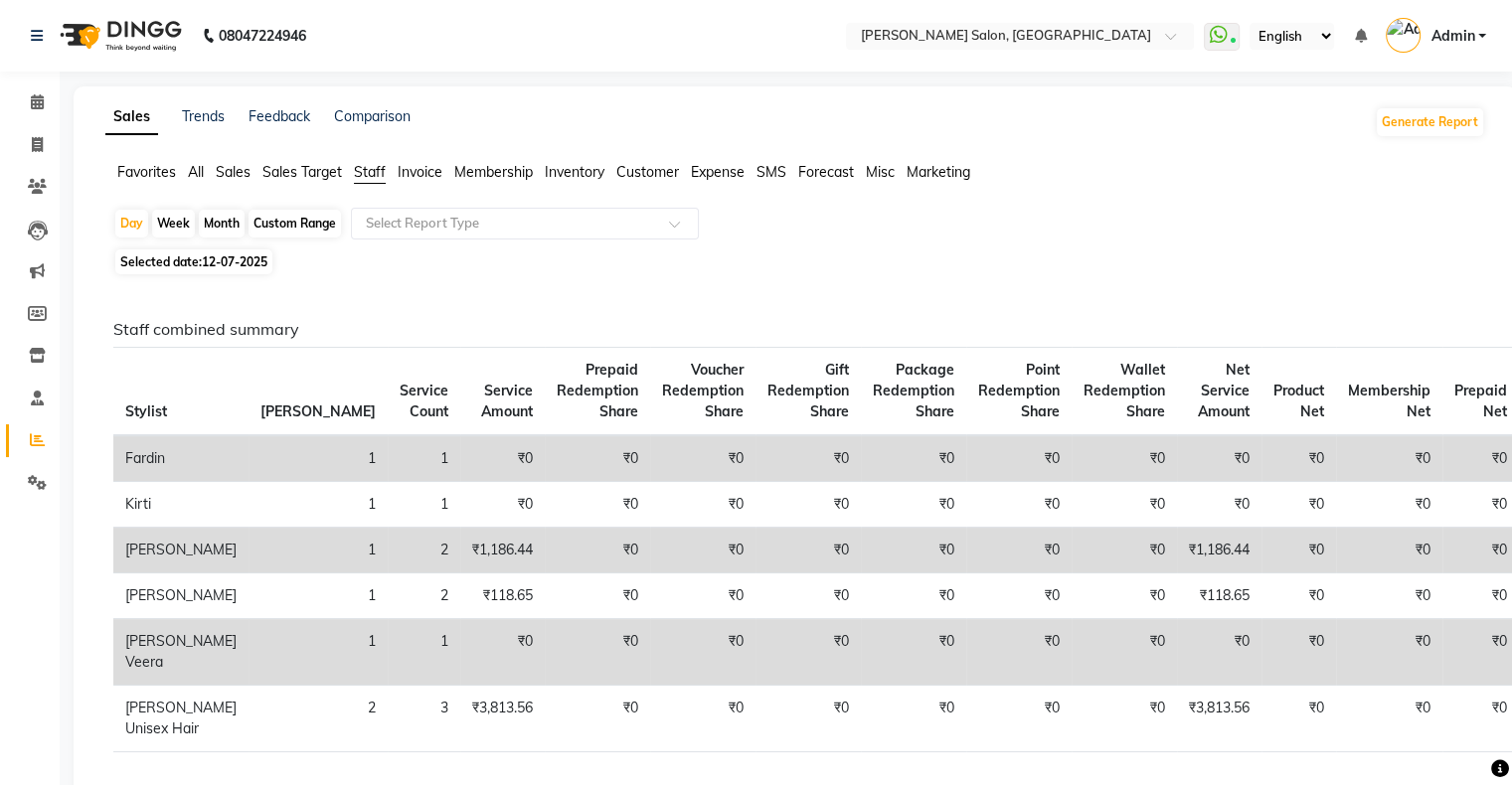 click on "Month" 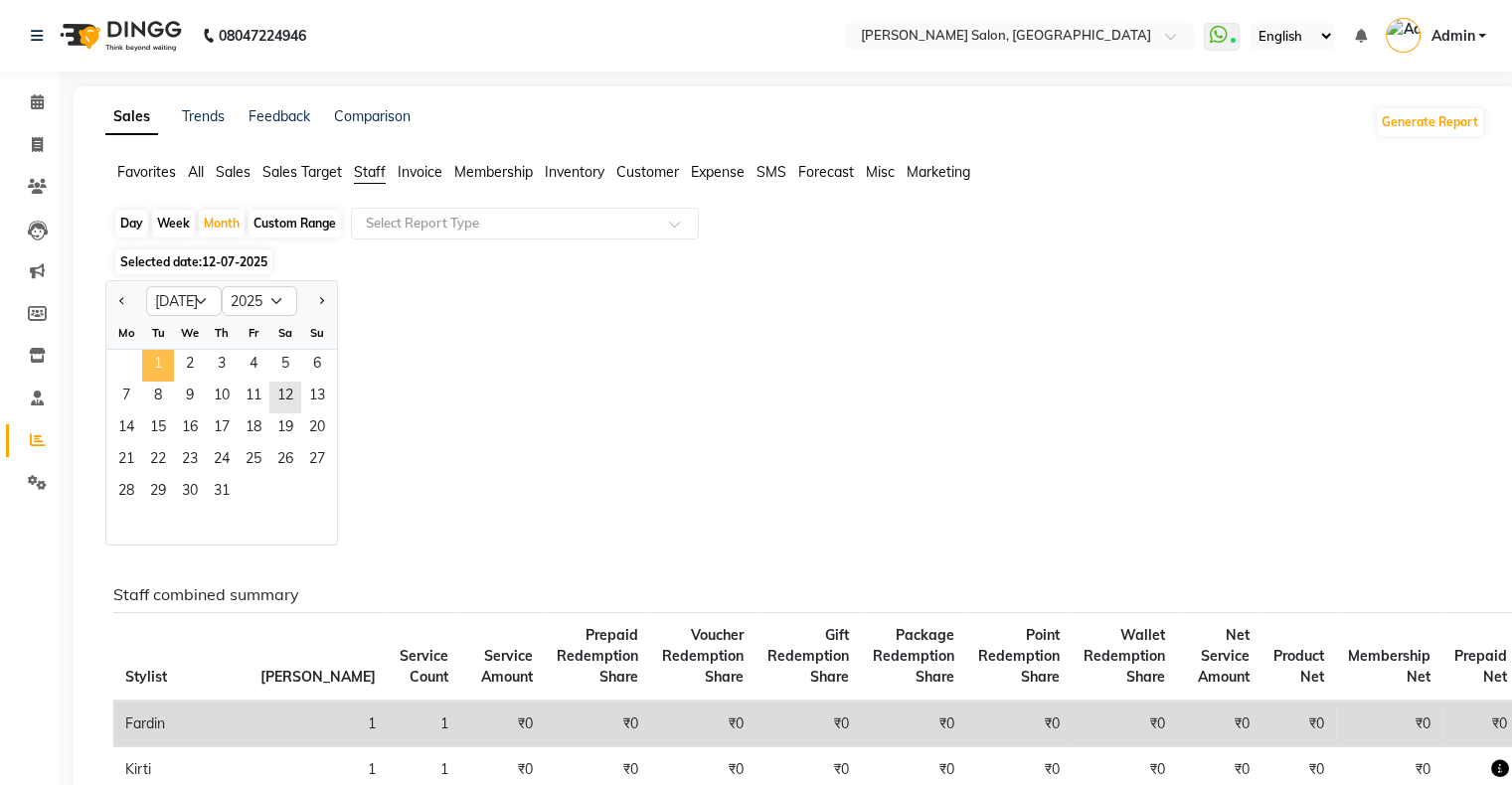 click on "1" 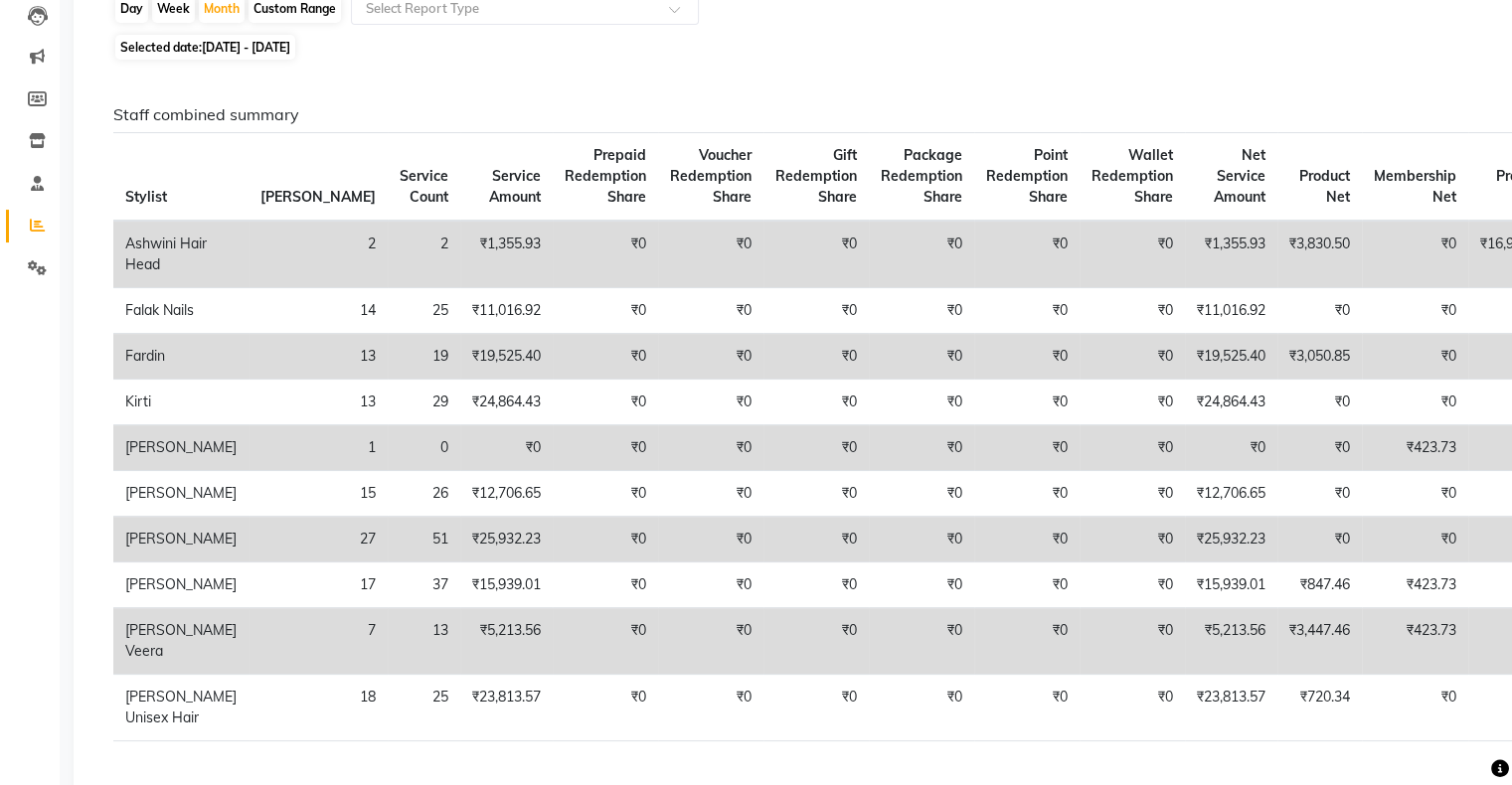 scroll, scrollTop: 285, scrollLeft: 0, axis: vertical 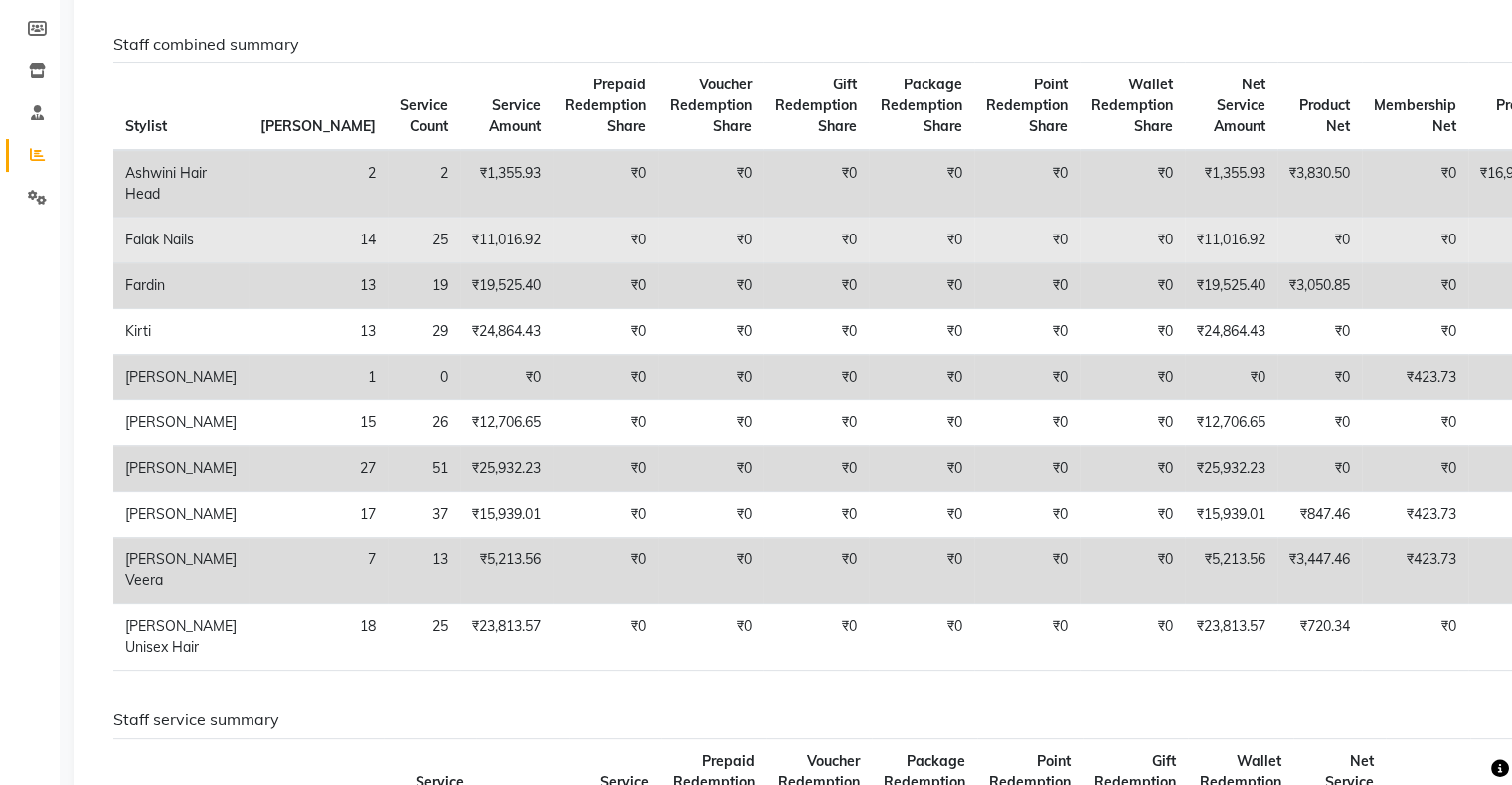 click on "₹0" 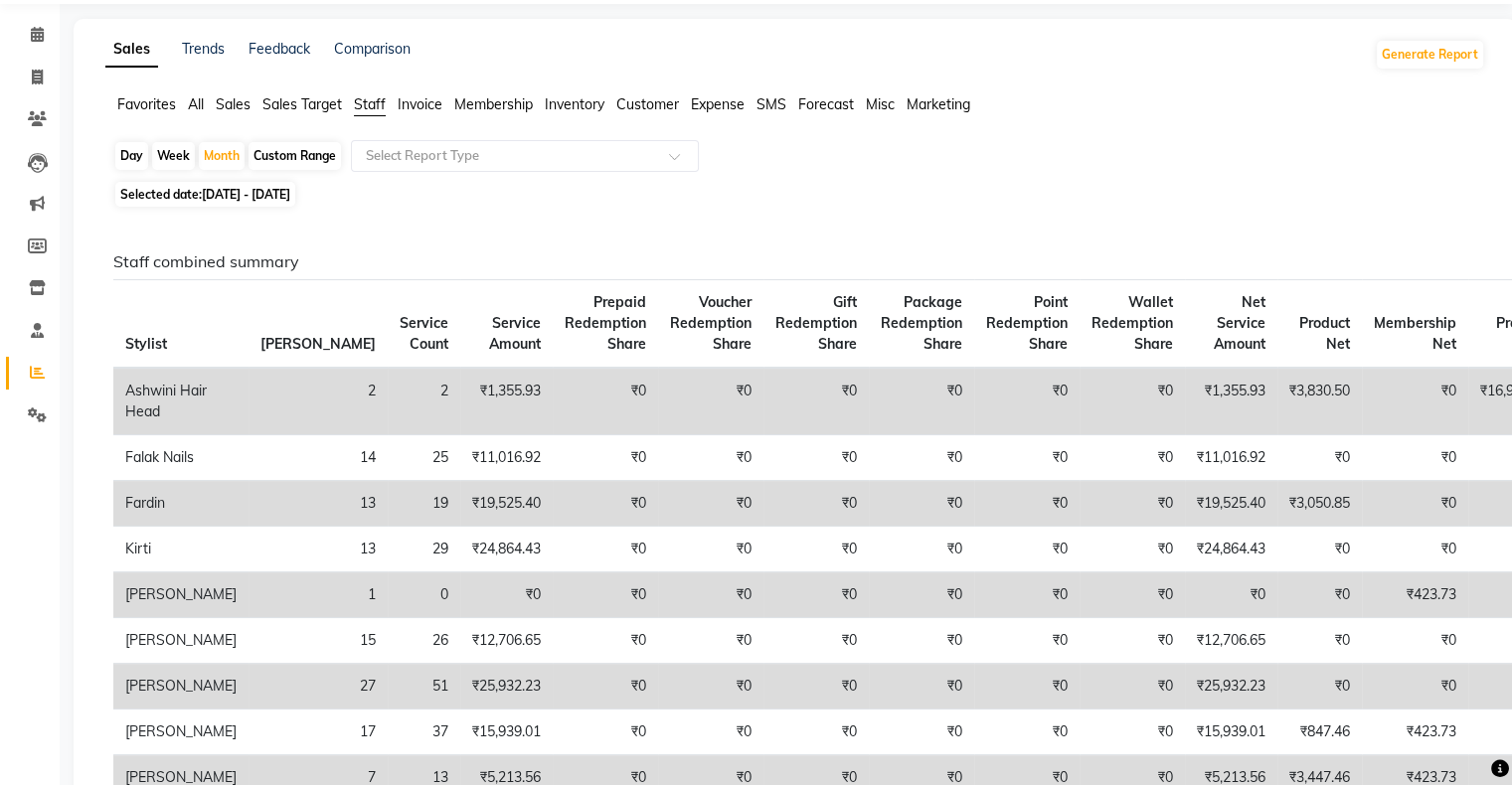scroll, scrollTop: 290, scrollLeft: 0, axis: vertical 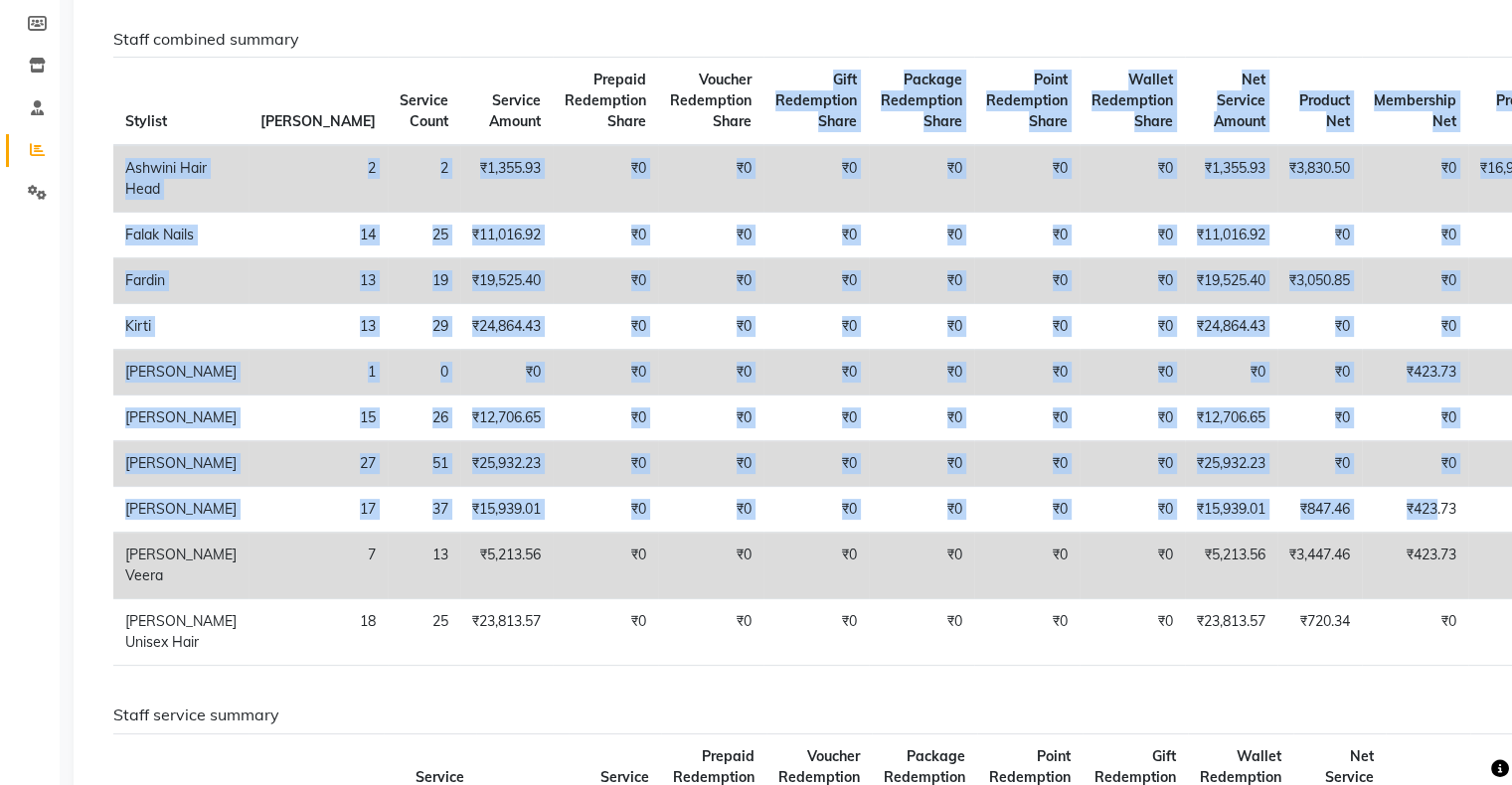 drag, startPoint x: 691, startPoint y: 85, endPoint x: 1526, endPoint y: 811, distance: 1106.4814 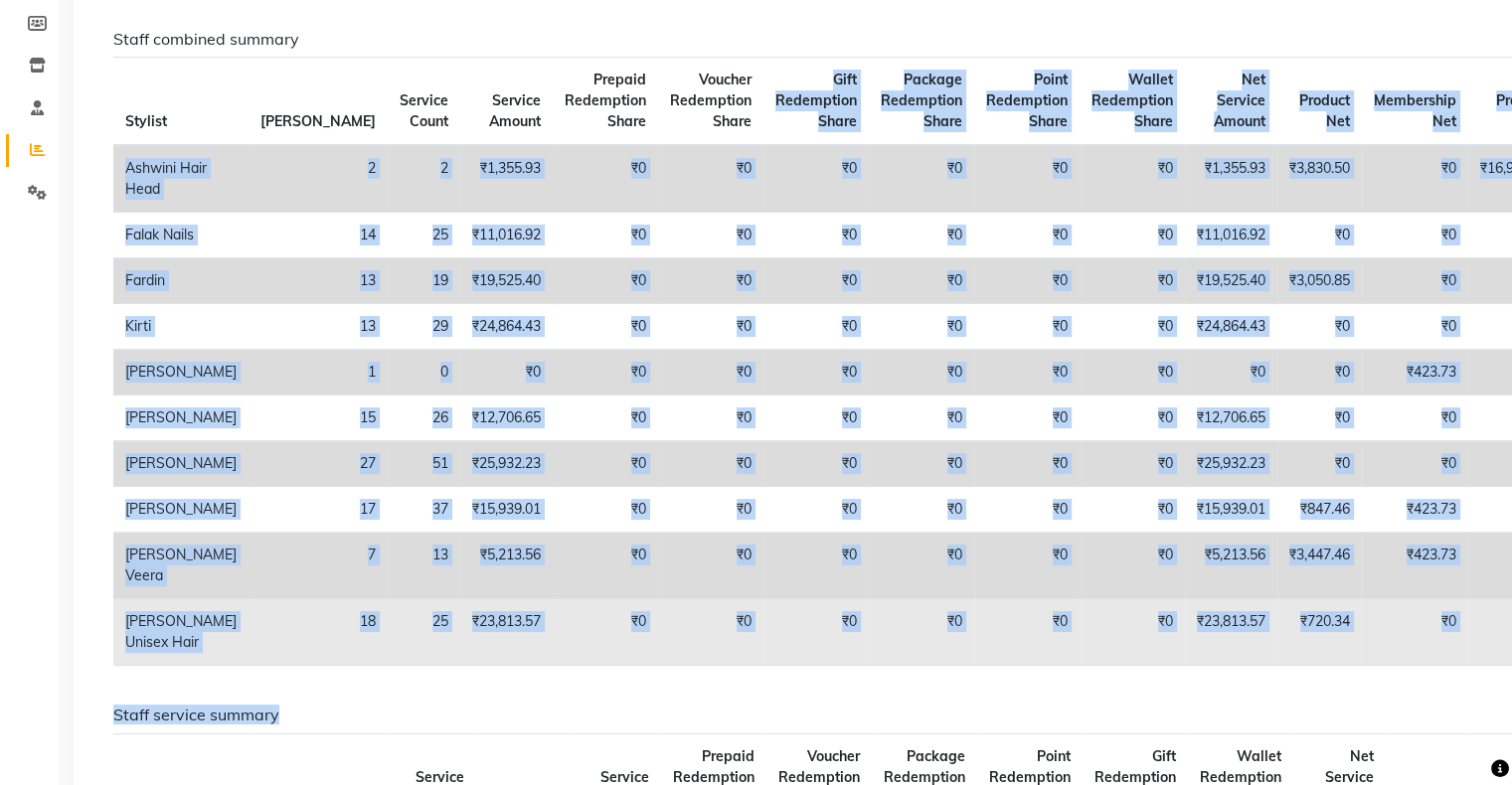 click on "₹0" 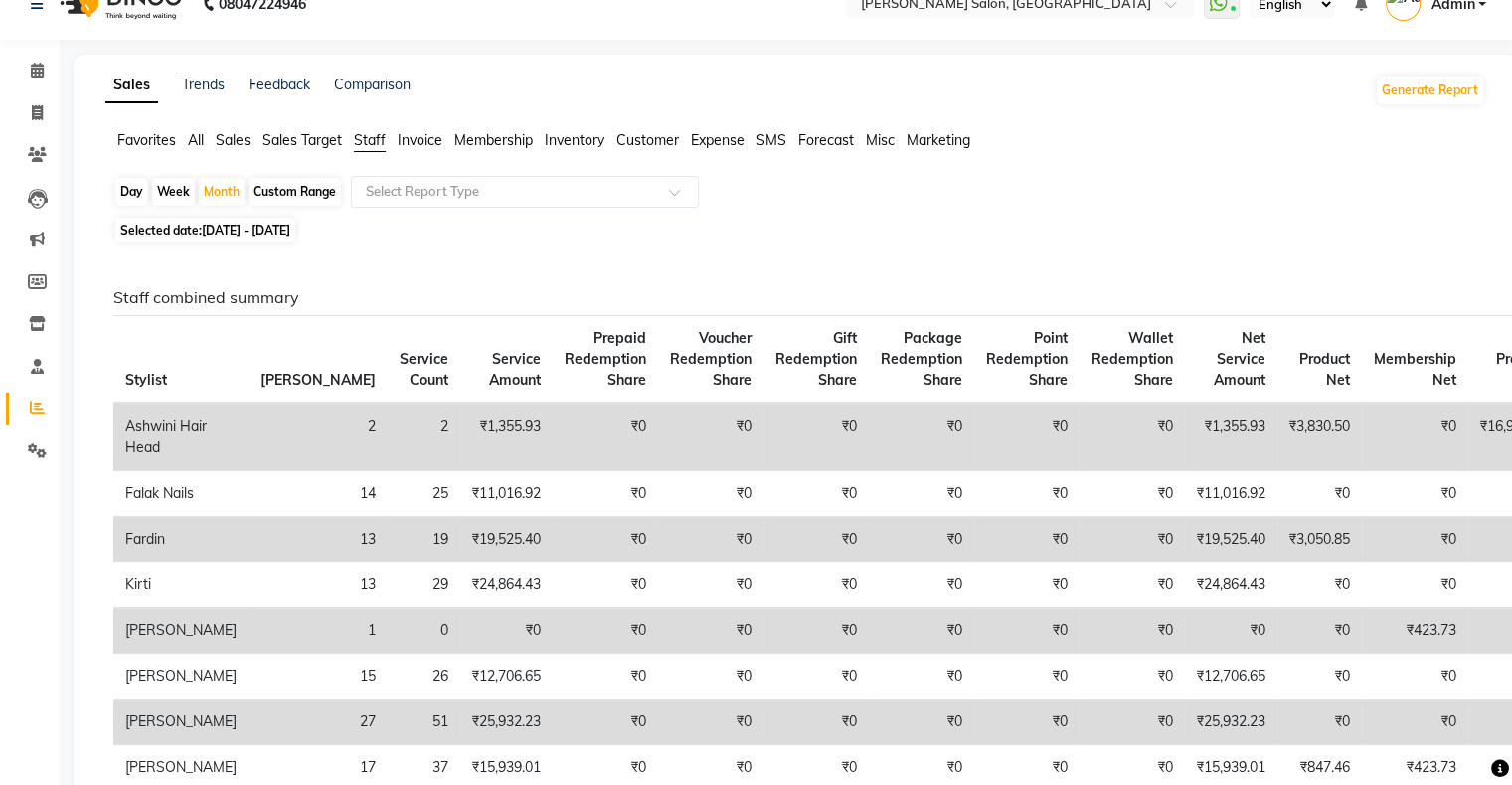 scroll, scrollTop: 0, scrollLeft: 0, axis: both 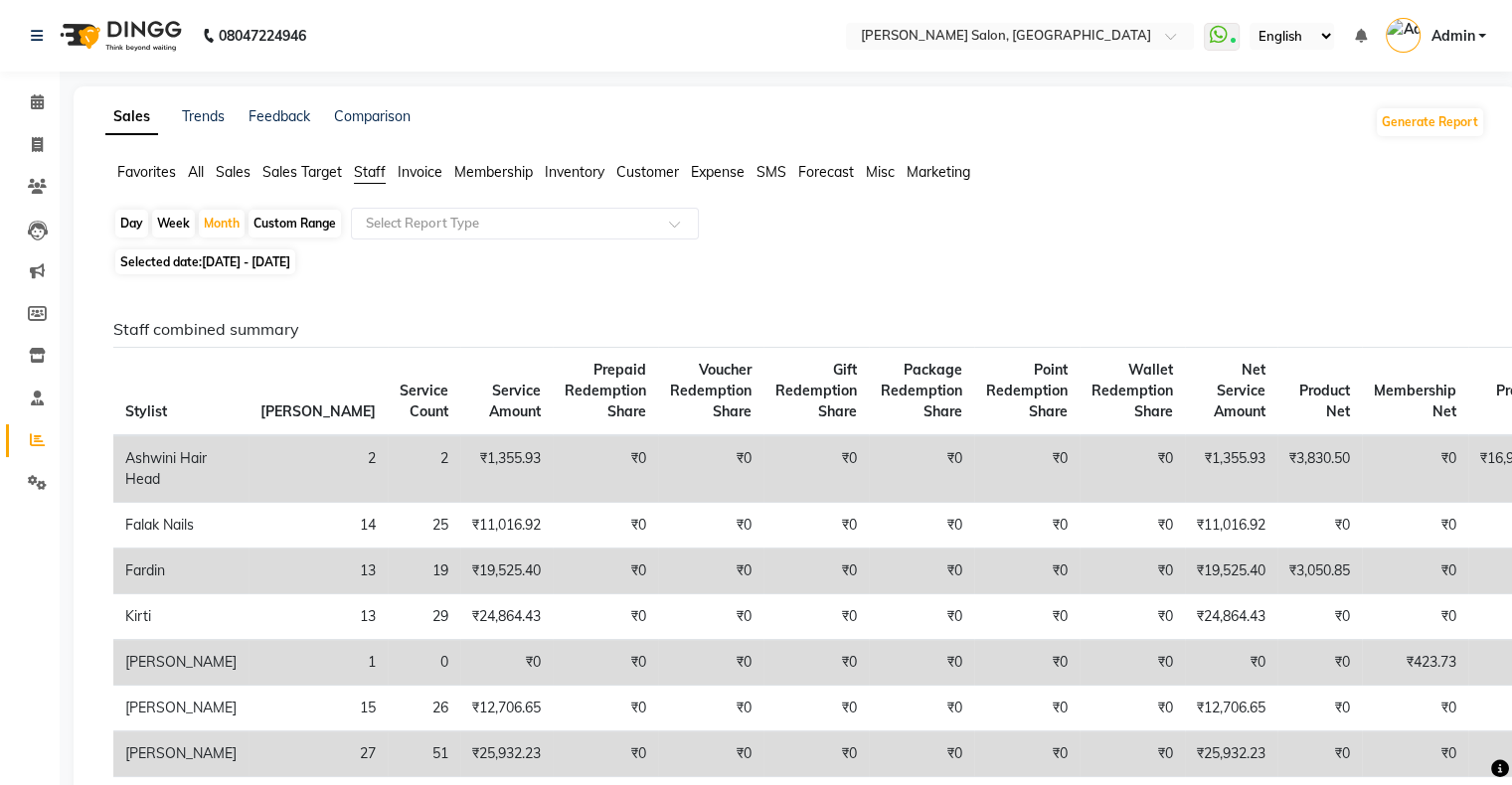 click on "Sales Trends Feedback Comparison Generate Report Favorites All Sales Sales Target Staff Invoice Membership Inventory Customer Expense SMS Forecast Misc Marketing  Day   Week   Month   Custom Range  Select Report Type Selected date:  [DATE] - [DATE]  Staff combined summary Stylist Bill Count Service Count Service Amount Prepaid Redemption Share Voucher Redemption Share Gift Redemption Share Package Redemption Share Point Redemption Share Wallet Redemption Share Net Service Amount Product Net Membership Net Prepaid Net Voucher Net Gift Net Package Net  Ashwini Hair Head 2 2 ₹1,355.93 ₹0 ₹0 ₹0 ₹0 ₹0 ₹0 ₹1,355.93 ₹3,830.50 ₹0 ₹16,949.15 ₹0 ₹0 ₹0  Falak Nails 14 25 ₹11,016.92 ₹0 ₹0 ₹0 ₹0 ₹0 ₹0 ₹11,016.92 ₹0 ₹0 ₹0 ₹0 ₹0 ₹0  Fardin 13 19 ₹19,525.40 ₹0 ₹0 ₹0 ₹0 ₹0 ₹0 ₹19,525.40 ₹3,050.85 ₹0 ₹0 ₹0 ₹0 ₹0  [PERSON_NAME] 13 29 ₹24,864.43 ₹0 ₹0 ₹0 ₹0 ₹0 ₹0 ₹24,864.43 ₹0 ₹0 ₹0 ₹0 ₹0 ₹0  [PERSON_NAME] 1 0 ₹0 ₹0 ₹0" 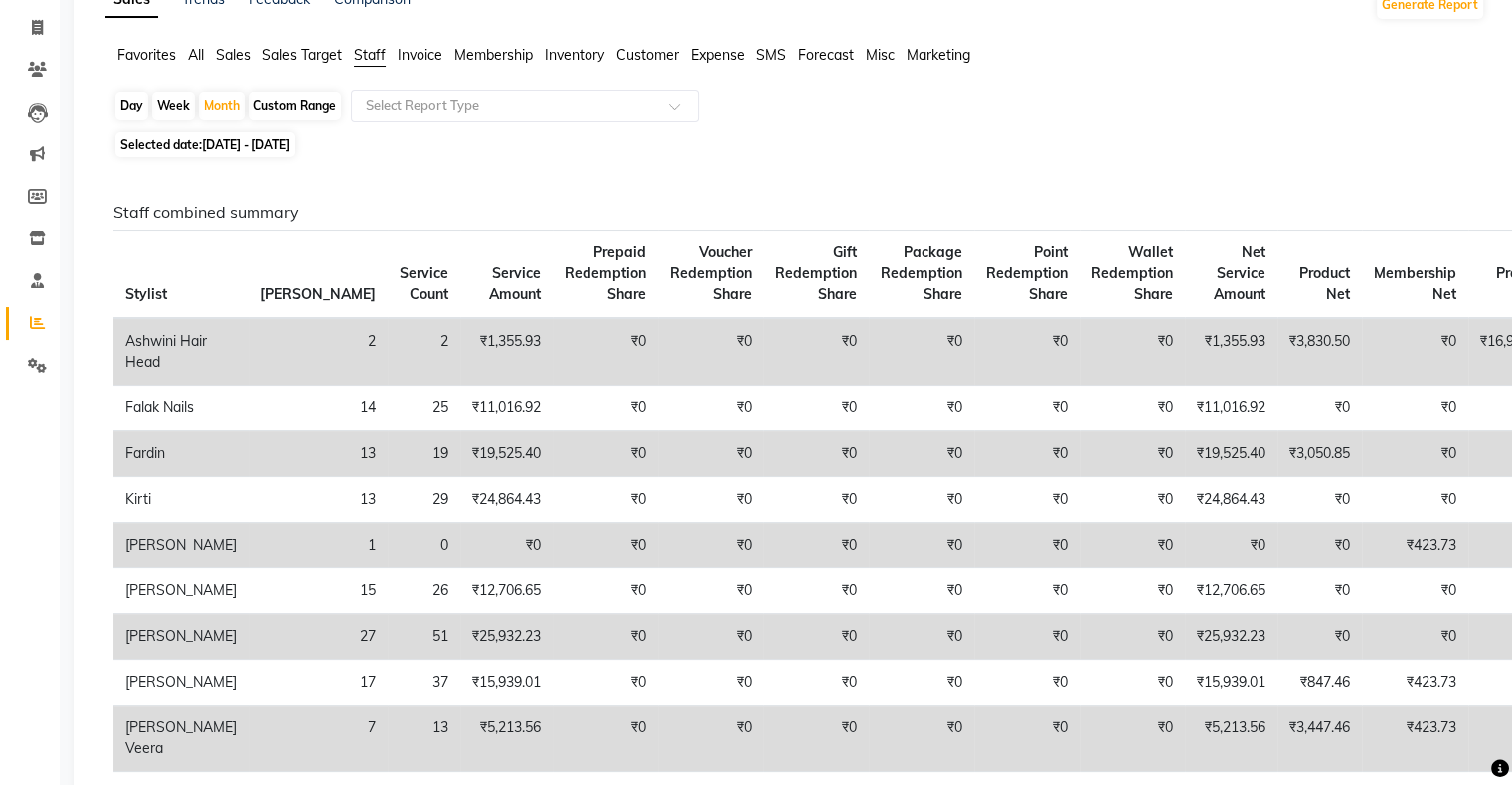 scroll, scrollTop: 22, scrollLeft: 0, axis: vertical 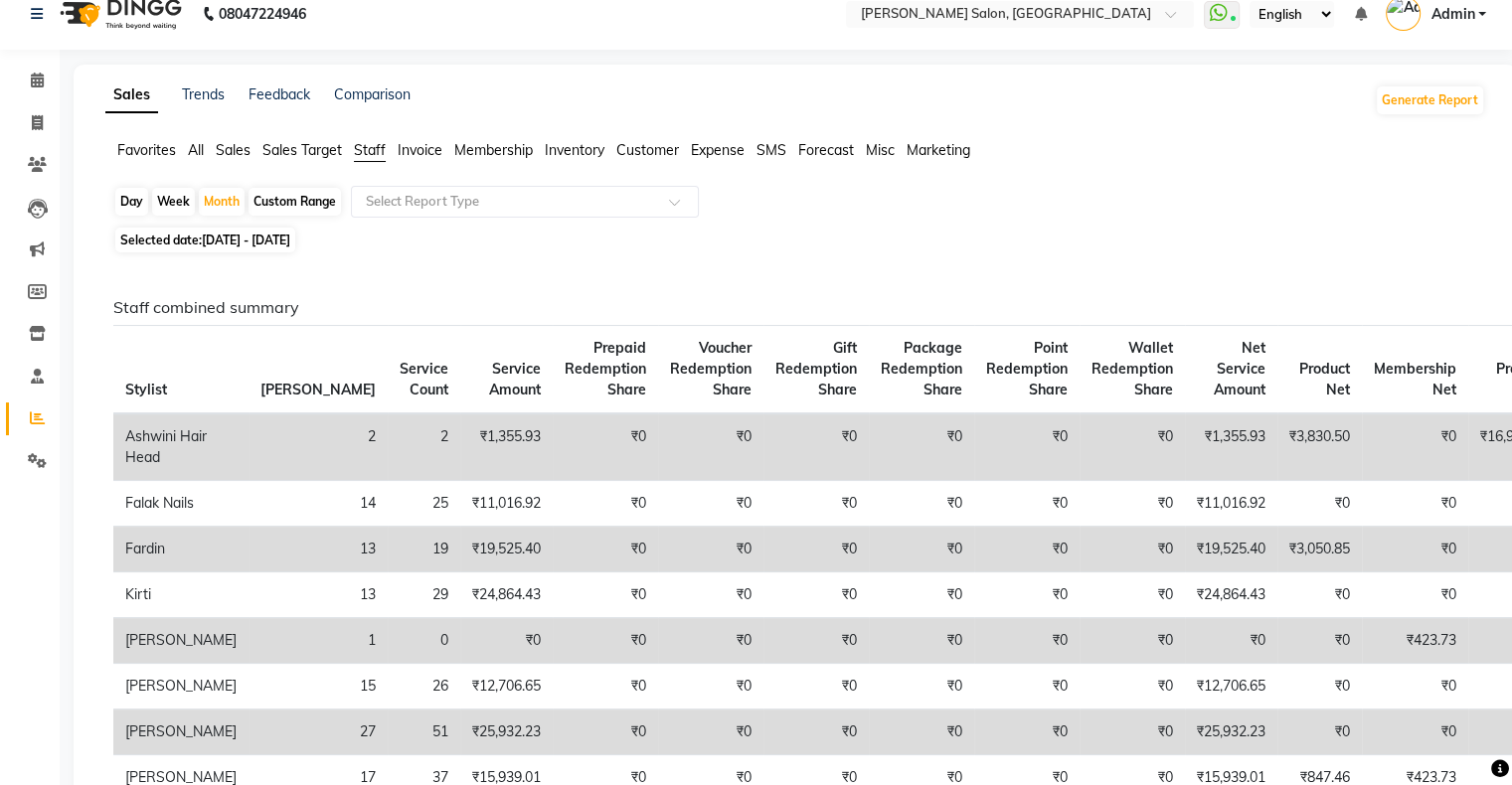 click on "Sales Trends Feedback Comparison Generate Report Favorites All Sales Sales Target Staff Invoice Membership Inventory Customer Expense SMS Forecast Misc Marketing  Day   Week   Month   Custom Range  Select Report Type Selected date:  [DATE] - [DATE]  Staff combined summary Stylist Bill Count Service Count Service Amount Prepaid Redemption Share Voucher Redemption Share Gift Redemption Share Package Redemption Share Point Redemption Share Wallet Redemption Share Net Service Amount Product Net Membership Net Prepaid Net Voucher Net Gift Net Package Net  Ashwini Hair Head 2 2 ₹1,355.93 ₹0 ₹0 ₹0 ₹0 ₹0 ₹0 ₹1,355.93 ₹3,830.50 ₹0 ₹16,949.15 ₹0 ₹0 ₹0  Falak Nails 14 25 ₹11,016.92 ₹0 ₹0 ₹0 ₹0 ₹0 ₹0 ₹11,016.92 ₹0 ₹0 ₹0 ₹0 ₹0 ₹0  Fardin 13 19 ₹19,525.40 ₹0 ₹0 ₹0 ₹0 ₹0 ₹0 ₹19,525.40 ₹3,050.85 ₹0 ₹0 ₹0 ₹0 ₹0  [PERSON_NAME] 13 29 ₹24,864.43 ₹0 ₹0 ₹0 ₹0 ₹0 ₹0 ₹24,864.43 ₹0 ₹0 ₹0 ₹0 ₹0 ₹0  [PERSON_NAME] 1 0 ₹0 ₹0 ₹0" 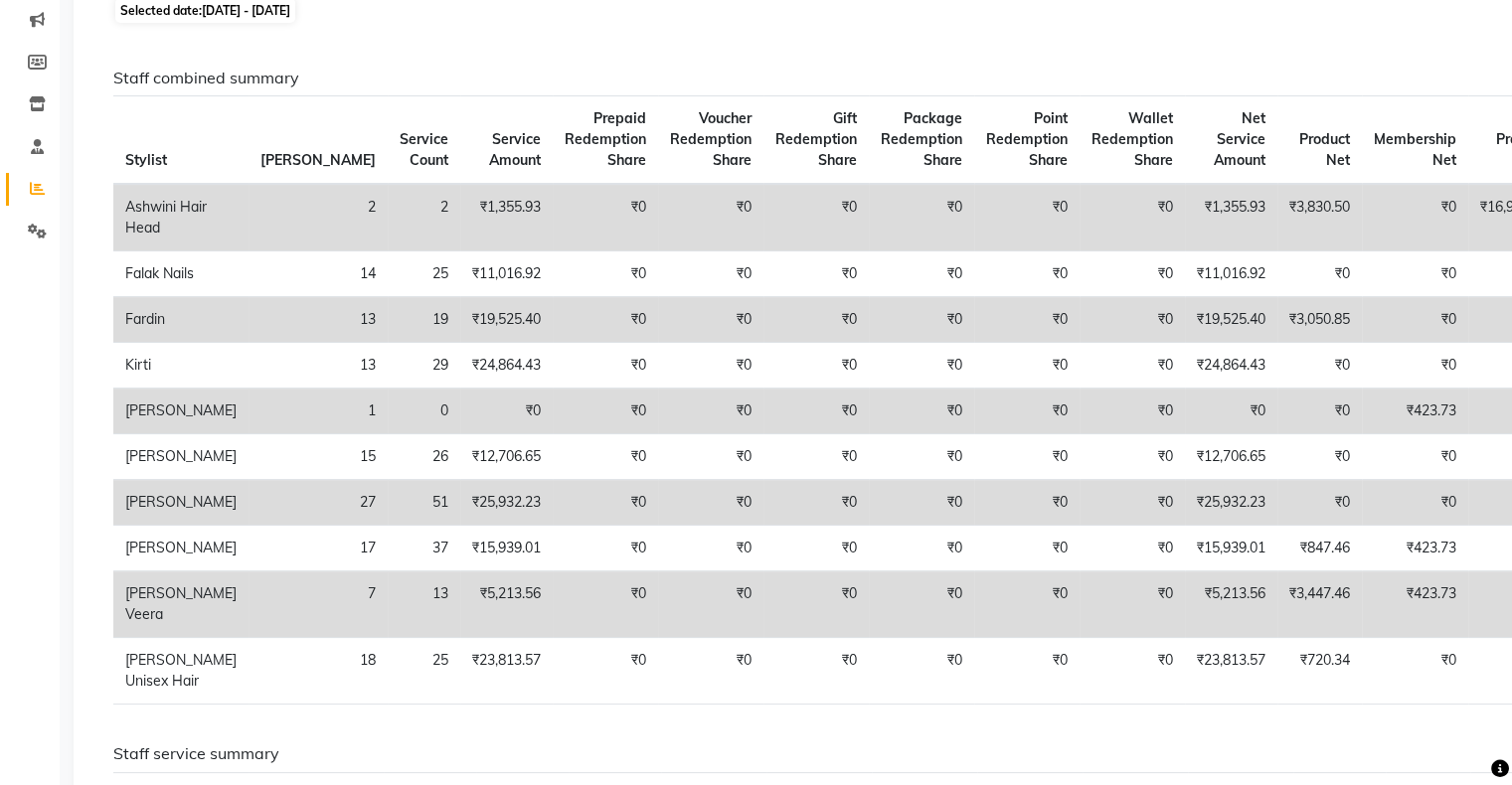 scroll, scrollTop: 0, scrollLeft: 0, axis: both 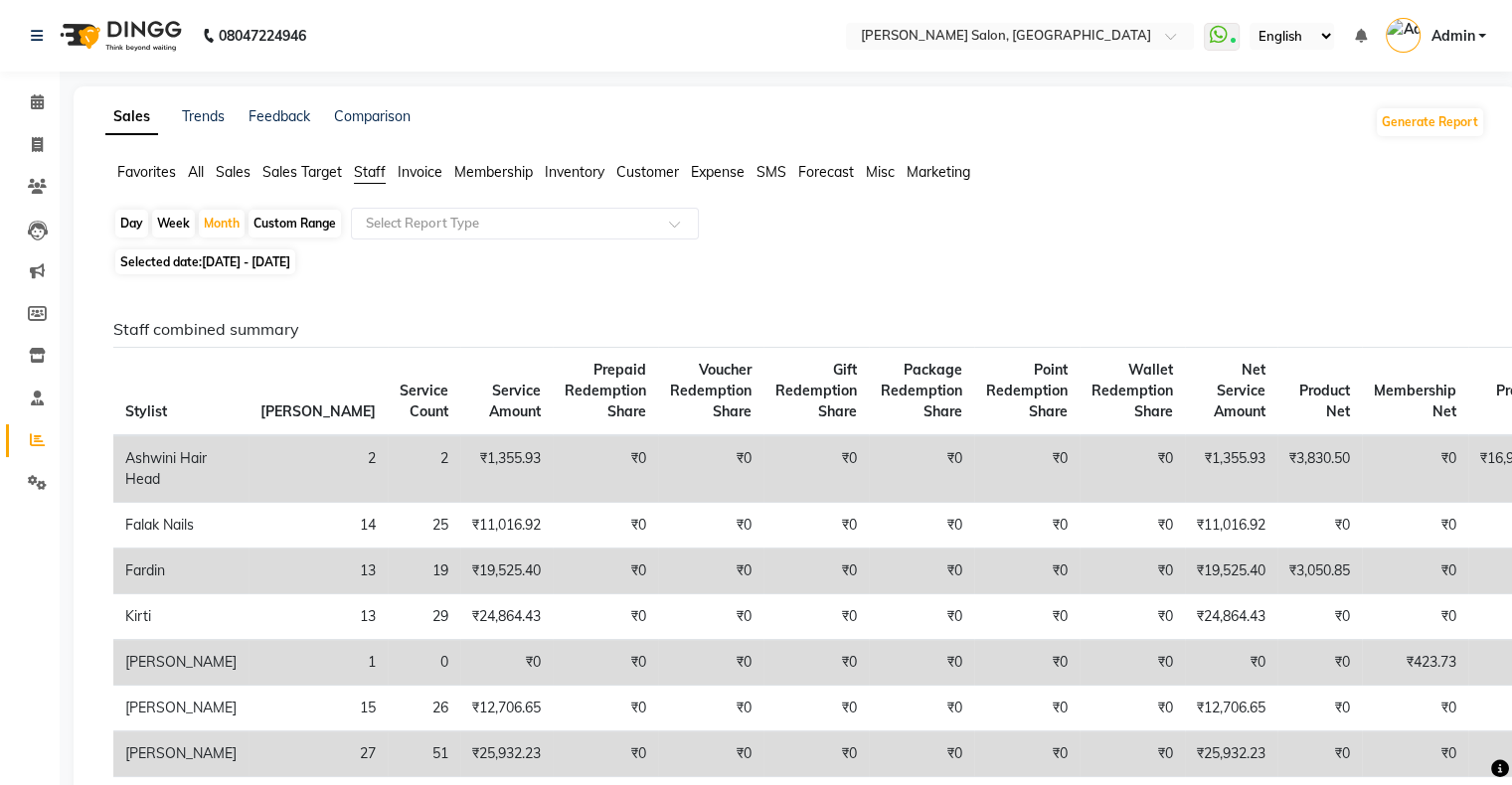 click on "Day   Week   Month   Custom Range  Select Report Type" 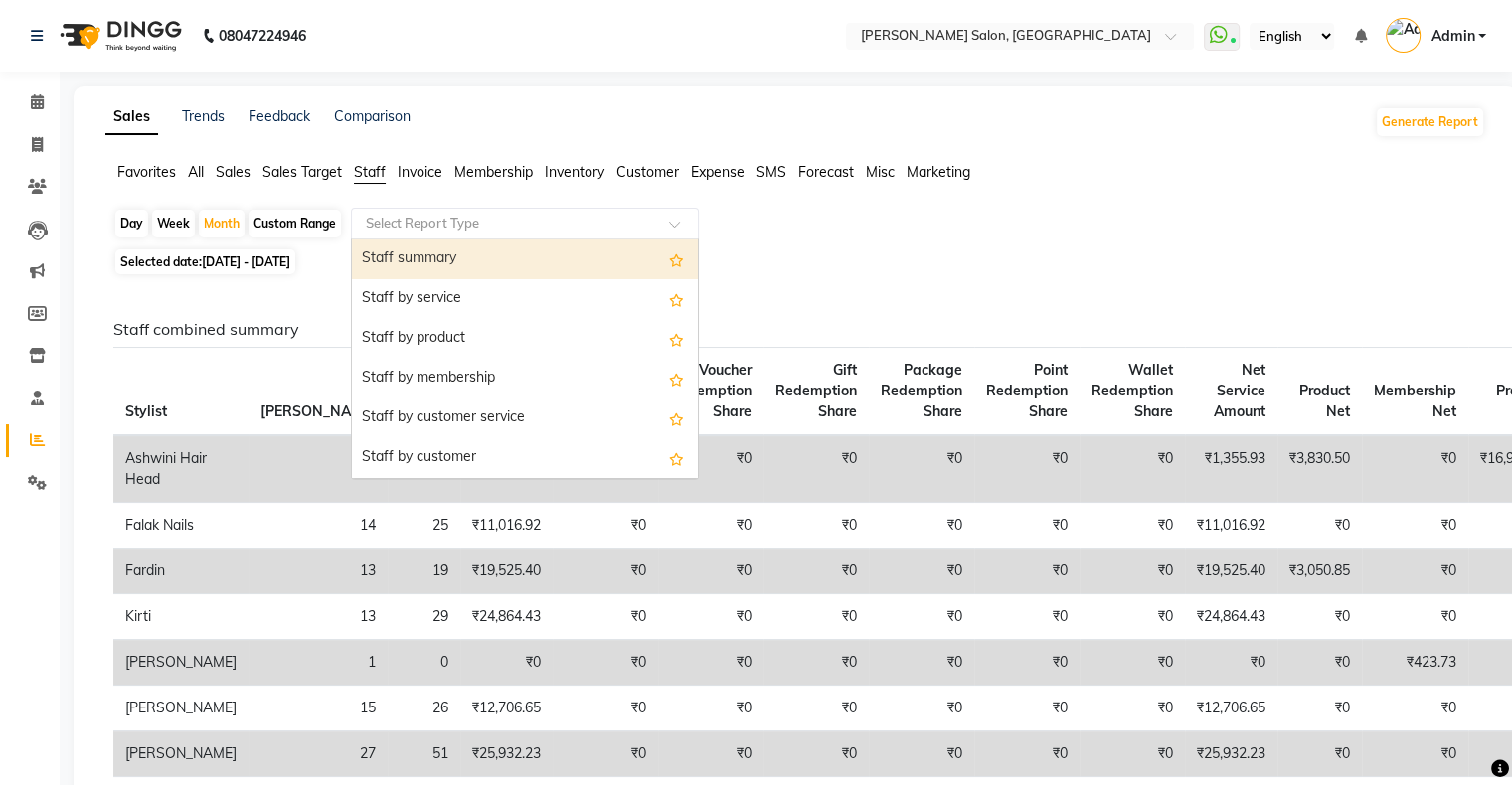 click 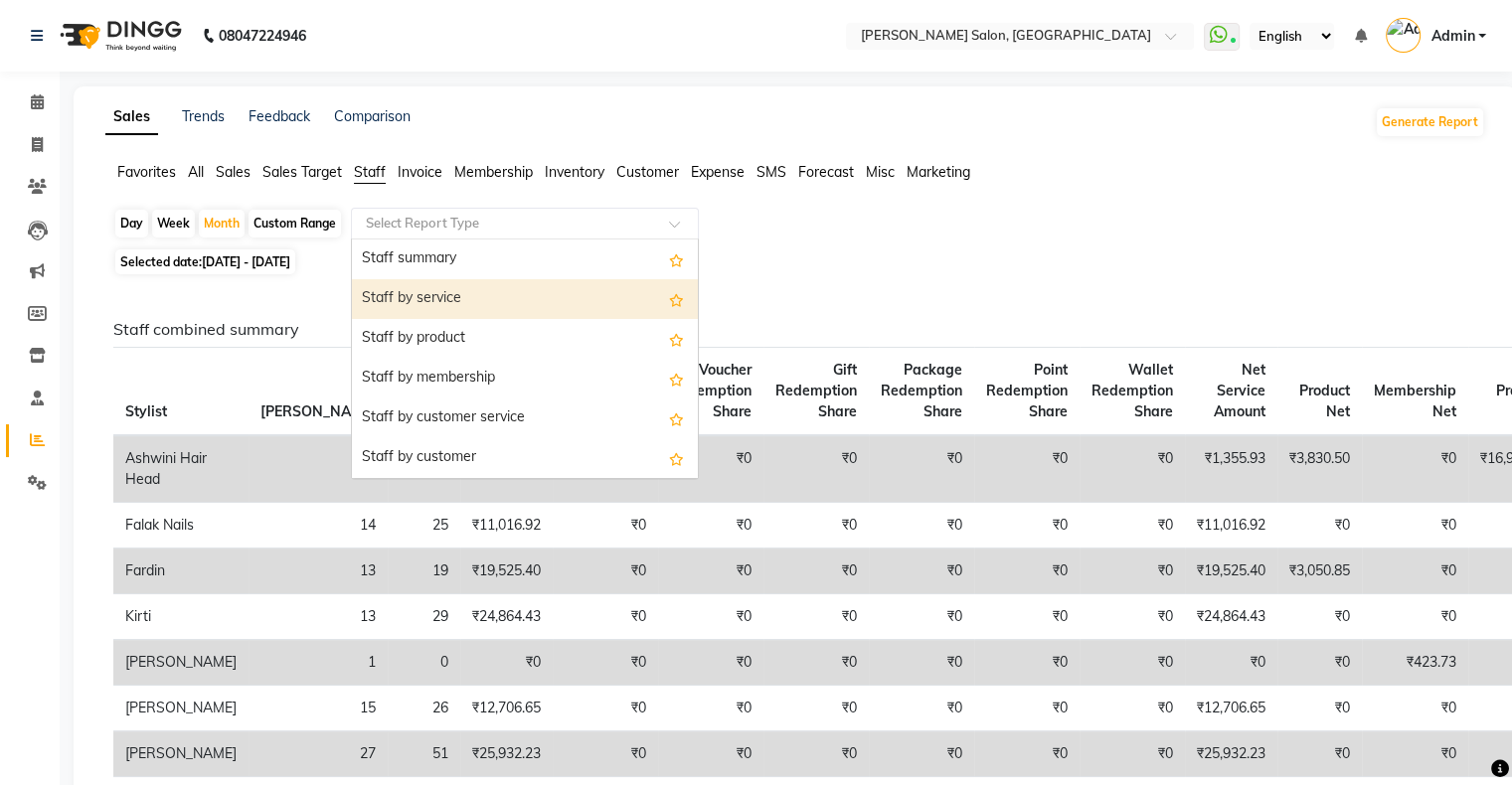 click on "Staff by service" at bounding box center [525, 299] 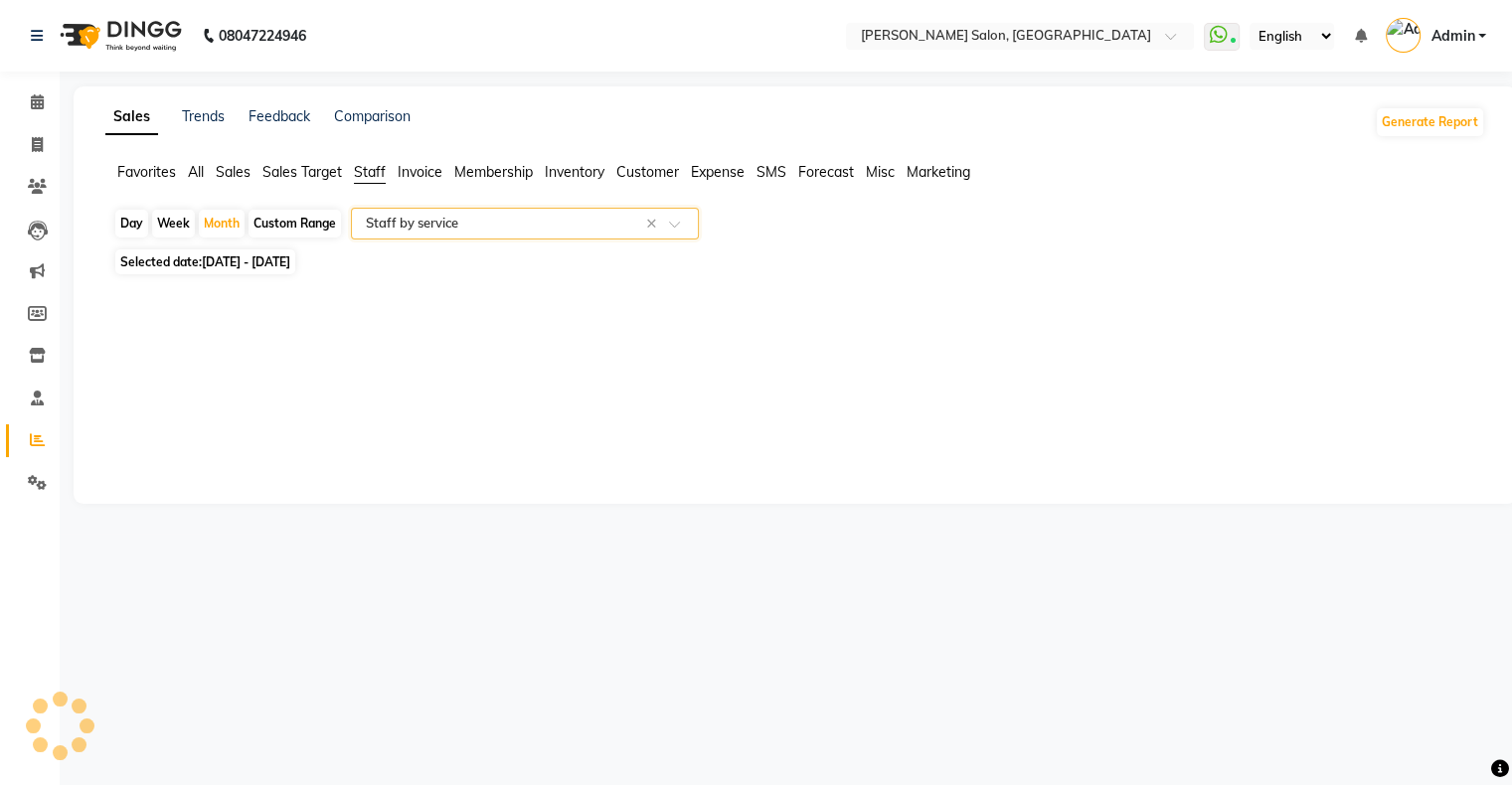 select on "full_report" 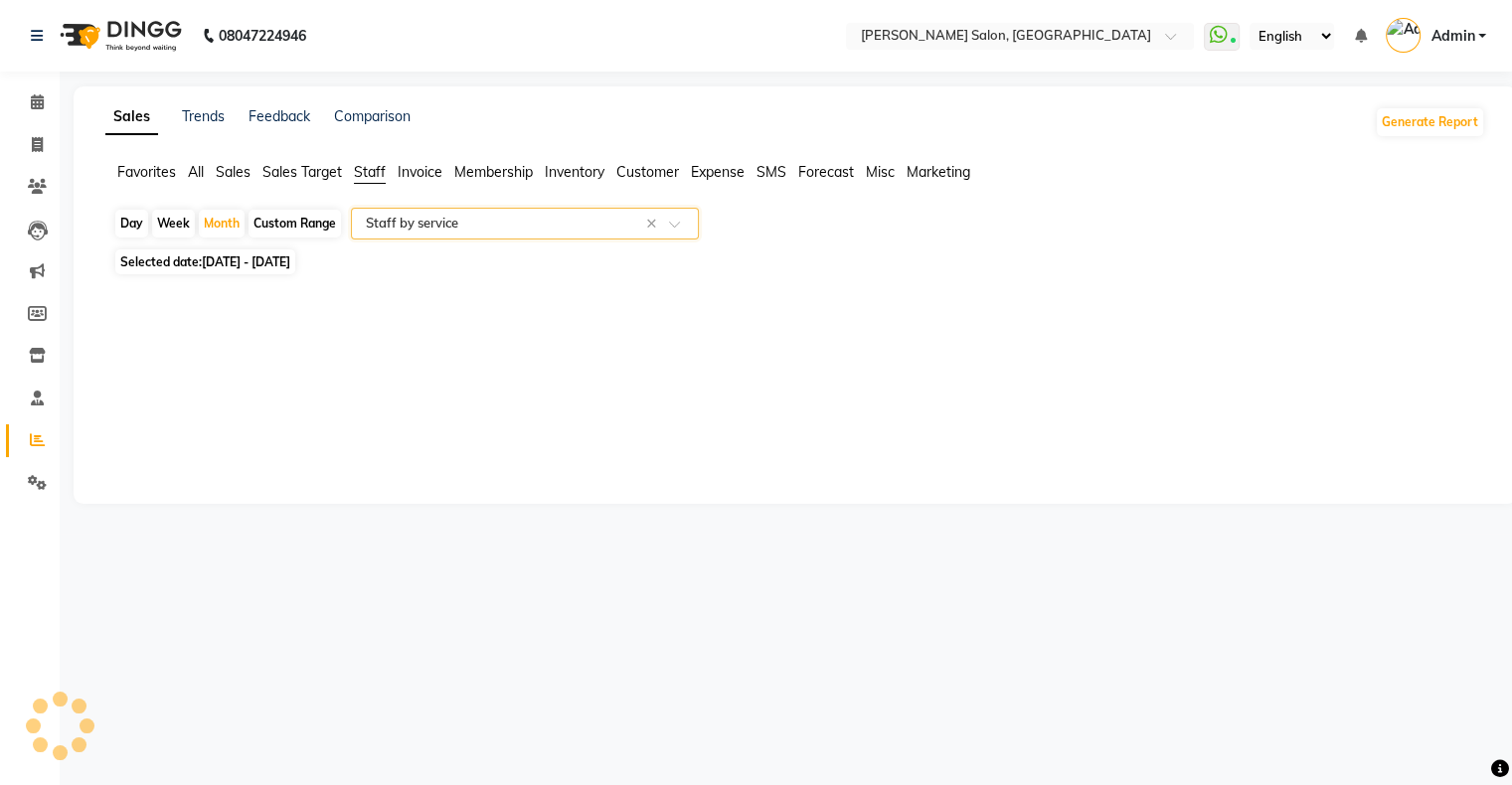 select on "csv" 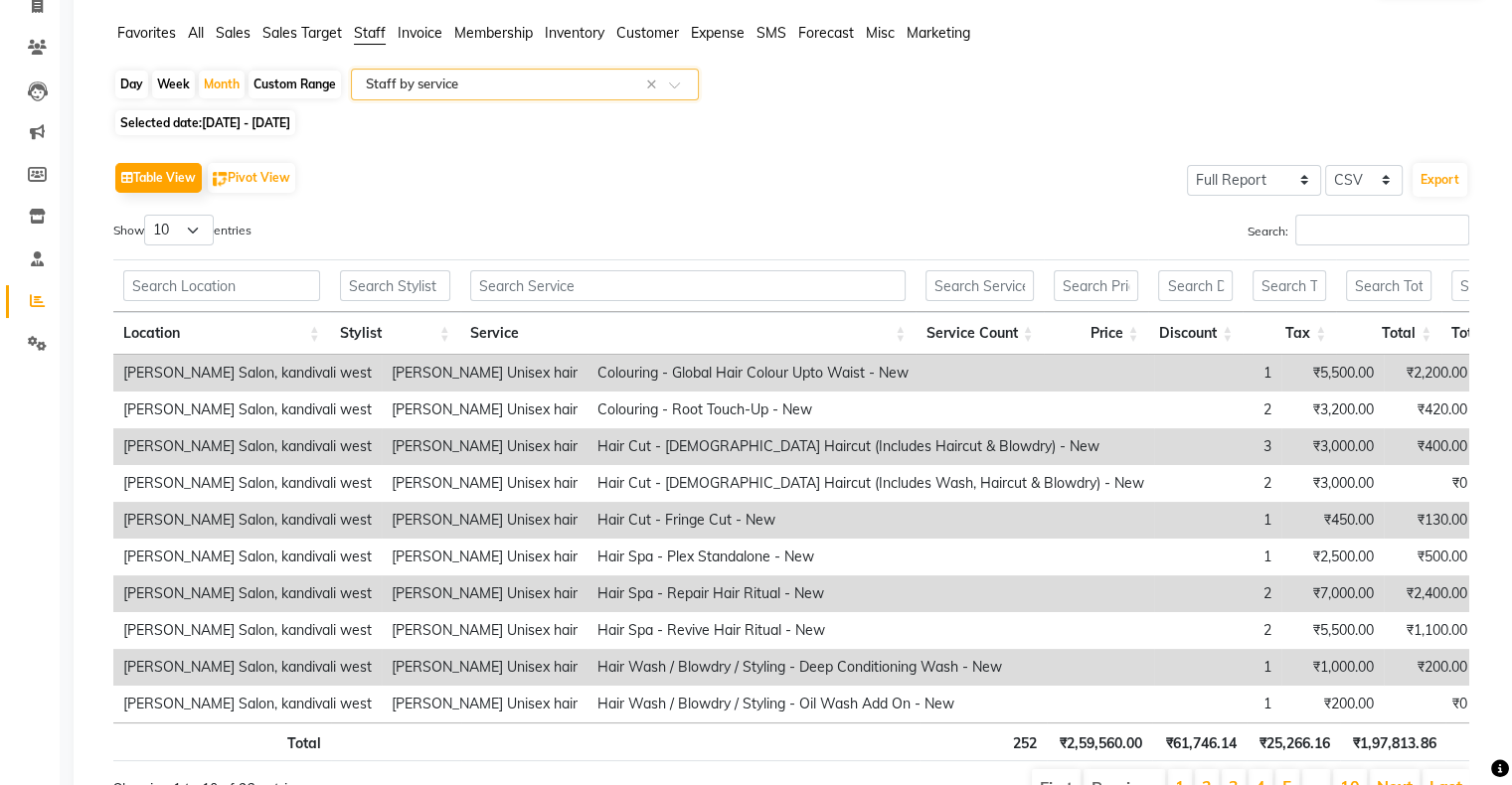 scroll, scrollTop: 254, scrollLeft: 0, axis: vertical 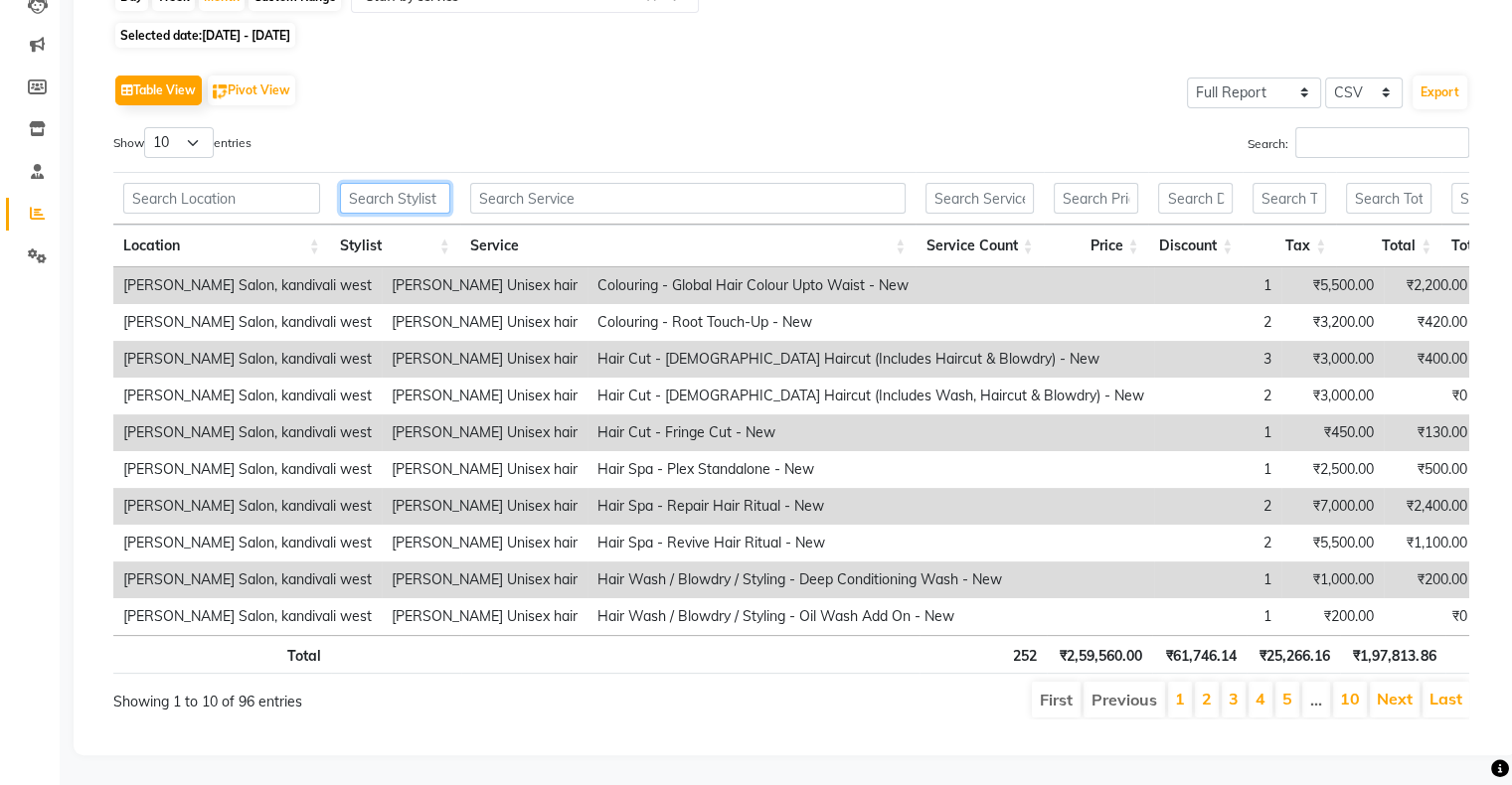 click at bounding box center (395, 198) 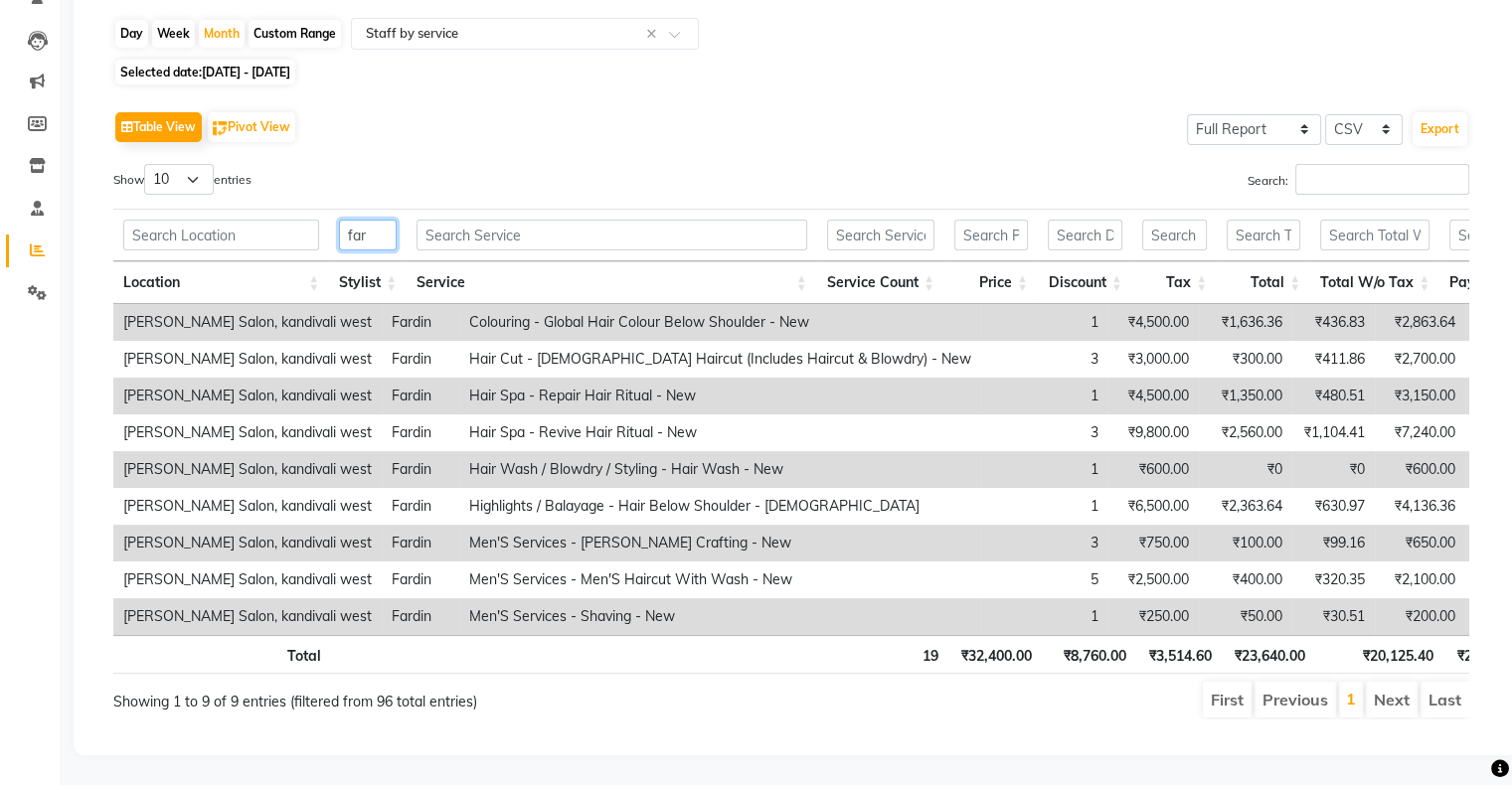 scroll, scrollTop: 219, scrollLeft: 0, axis: vertical 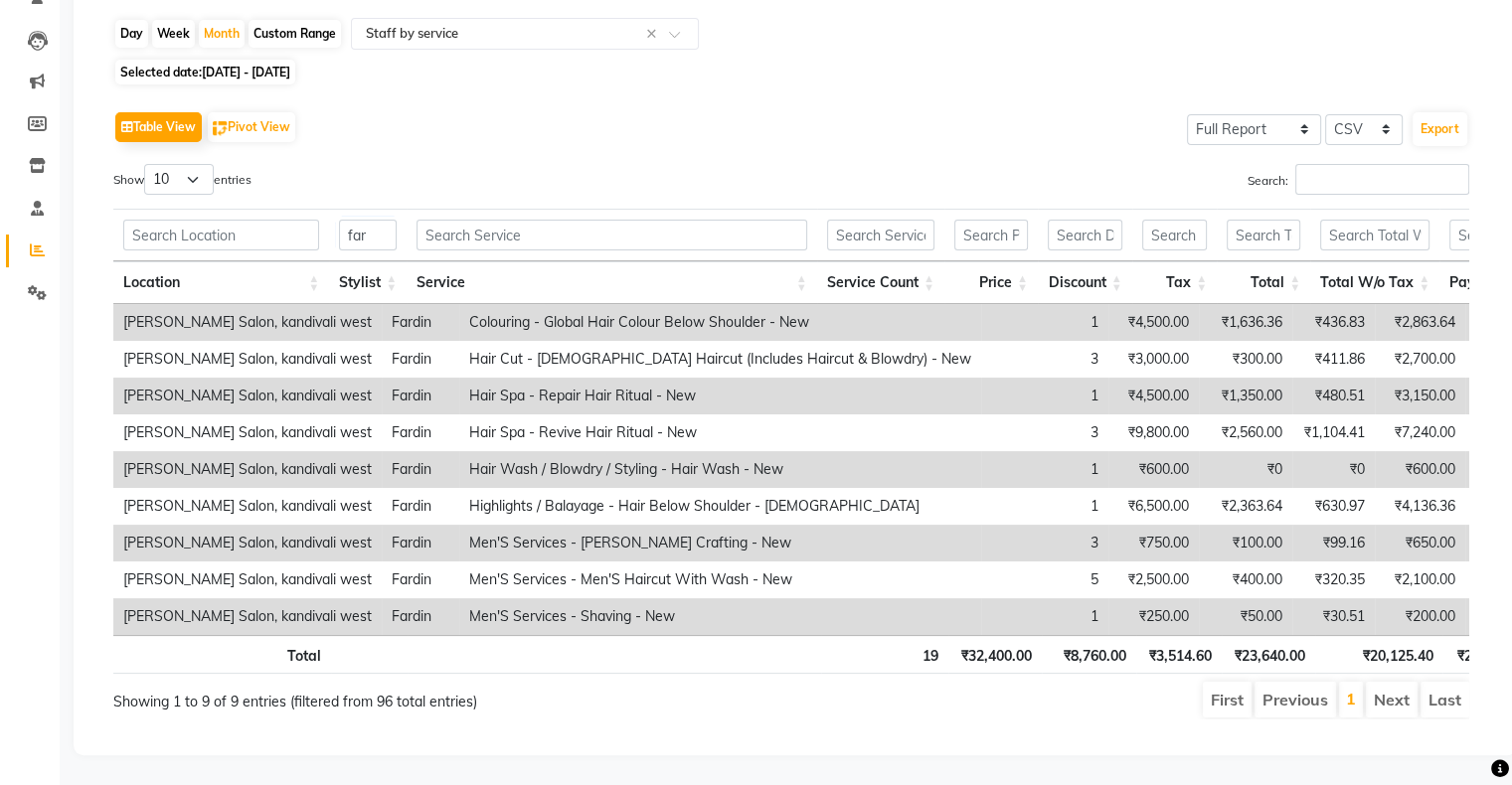 click on "Next" at bounding box center [1392, 700] 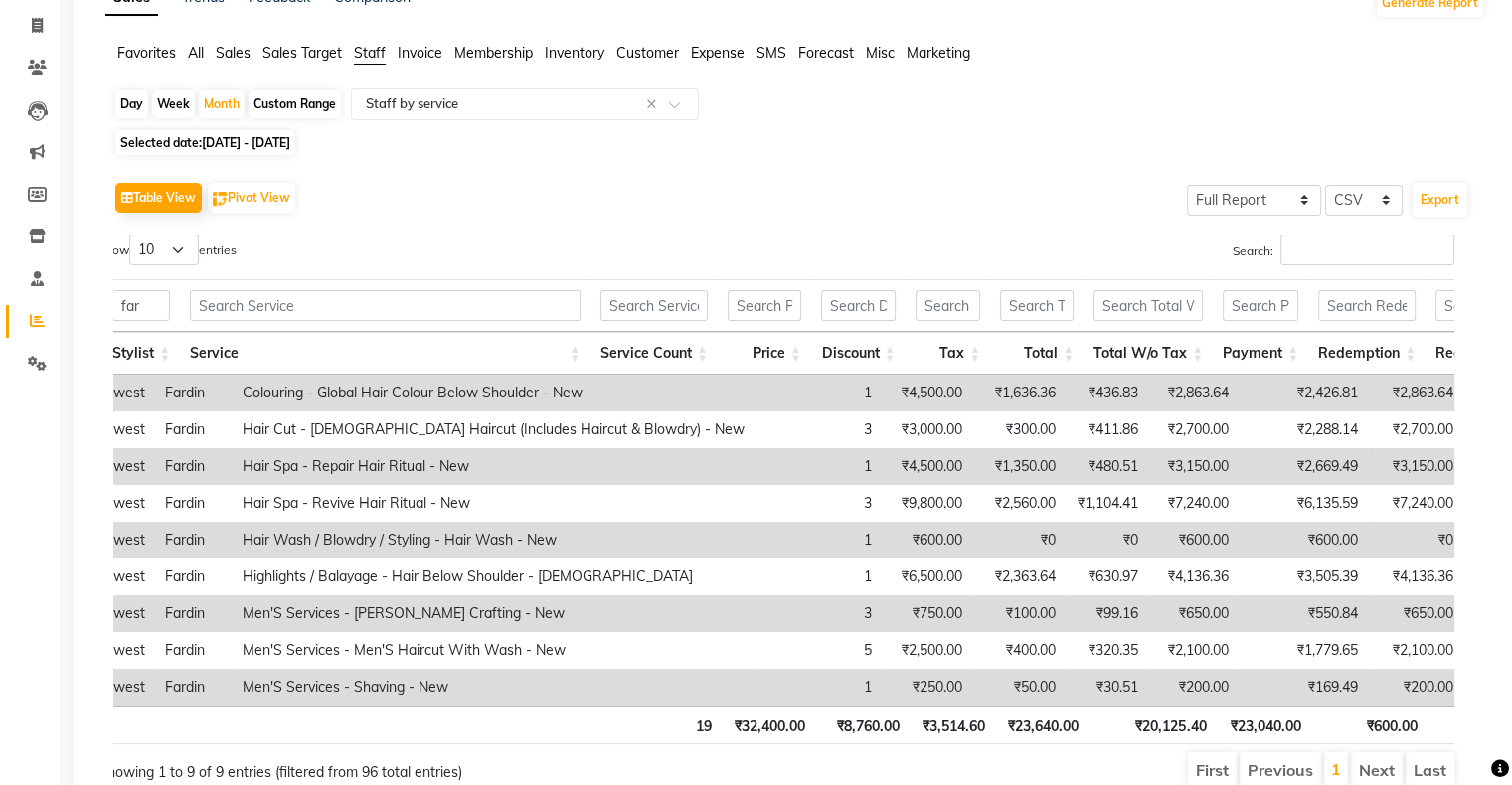 click on "Selected date:  [DATE] - [DATE]" 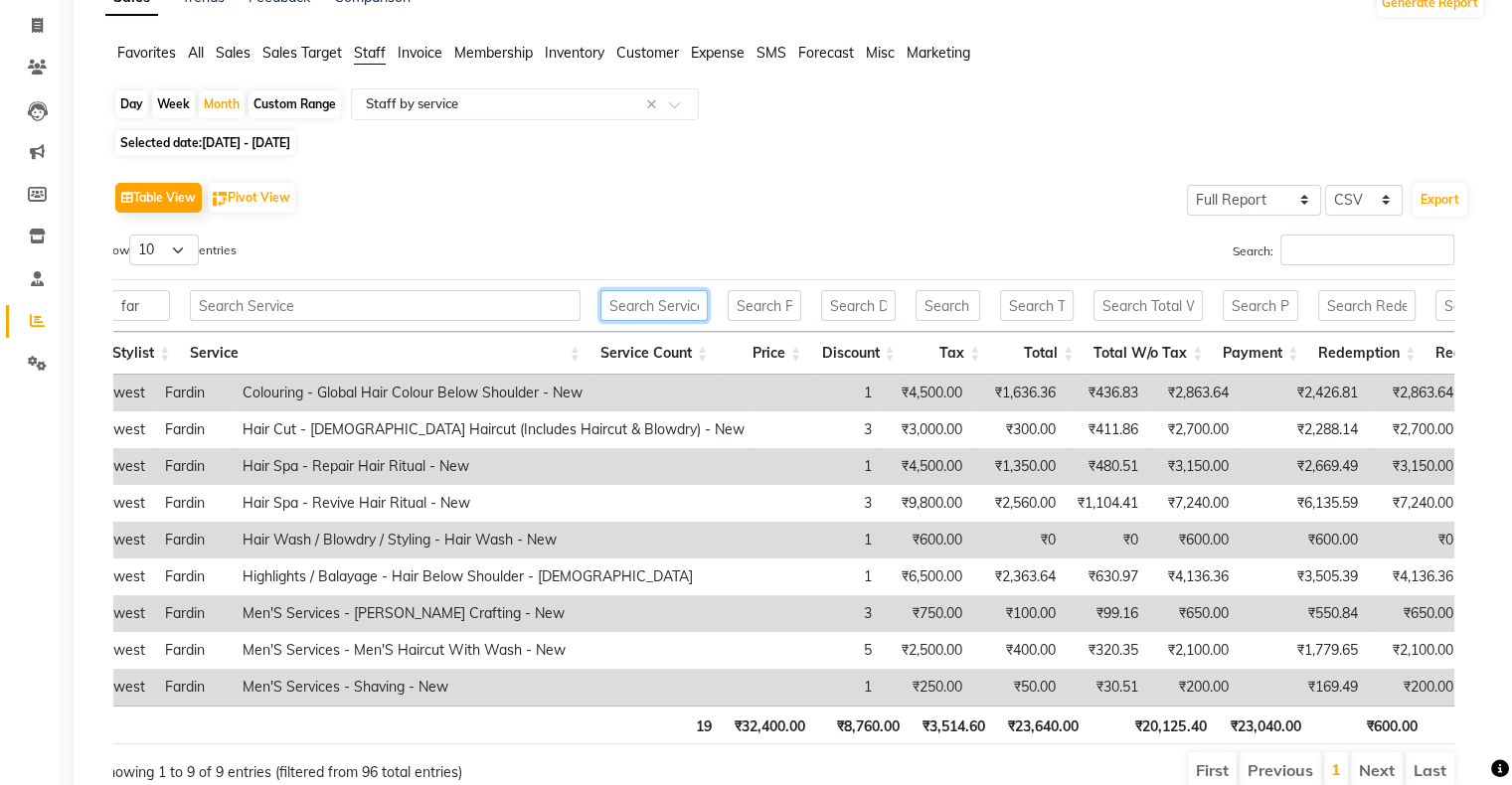 click at bounding box center [654, 305] 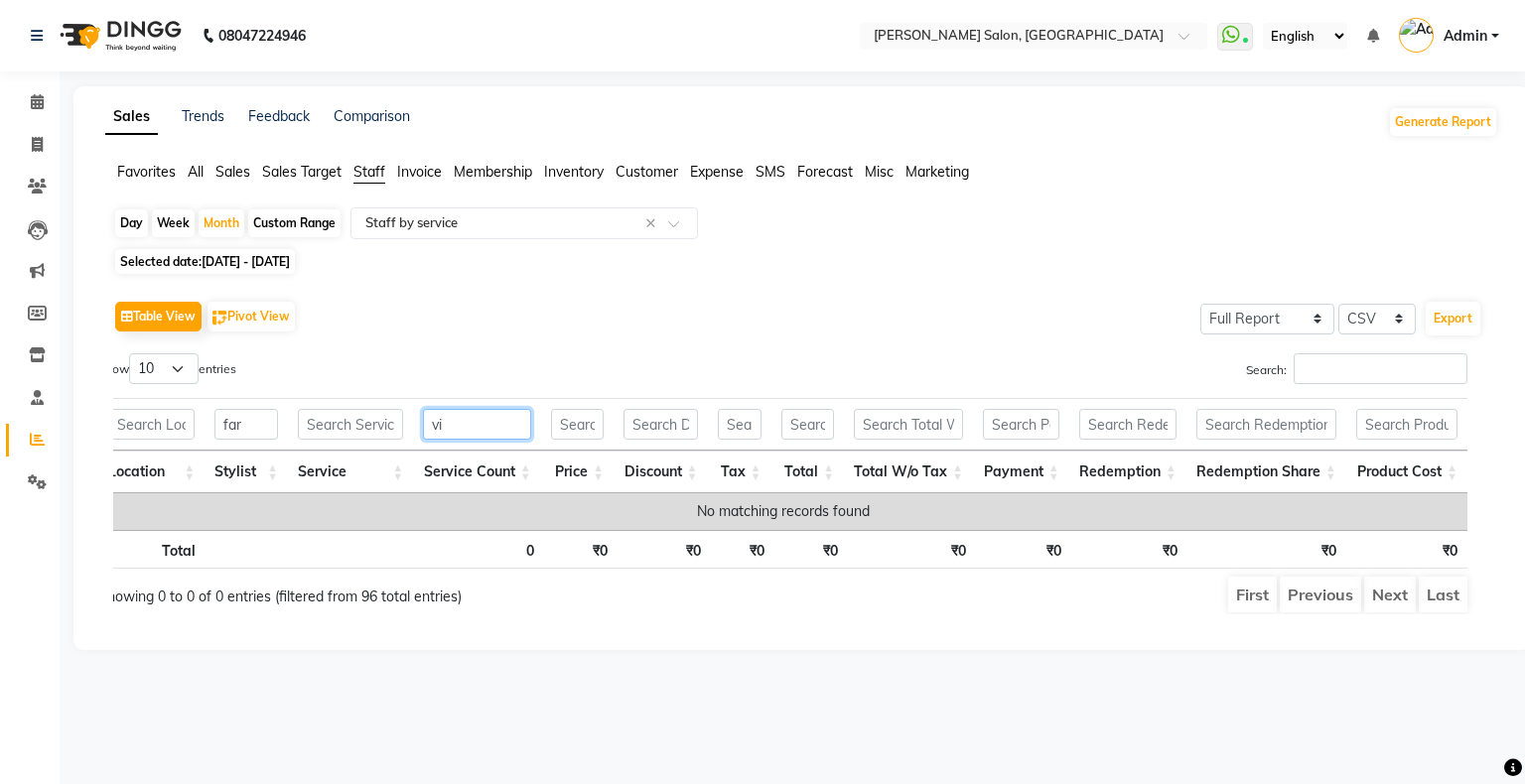 type on "v" 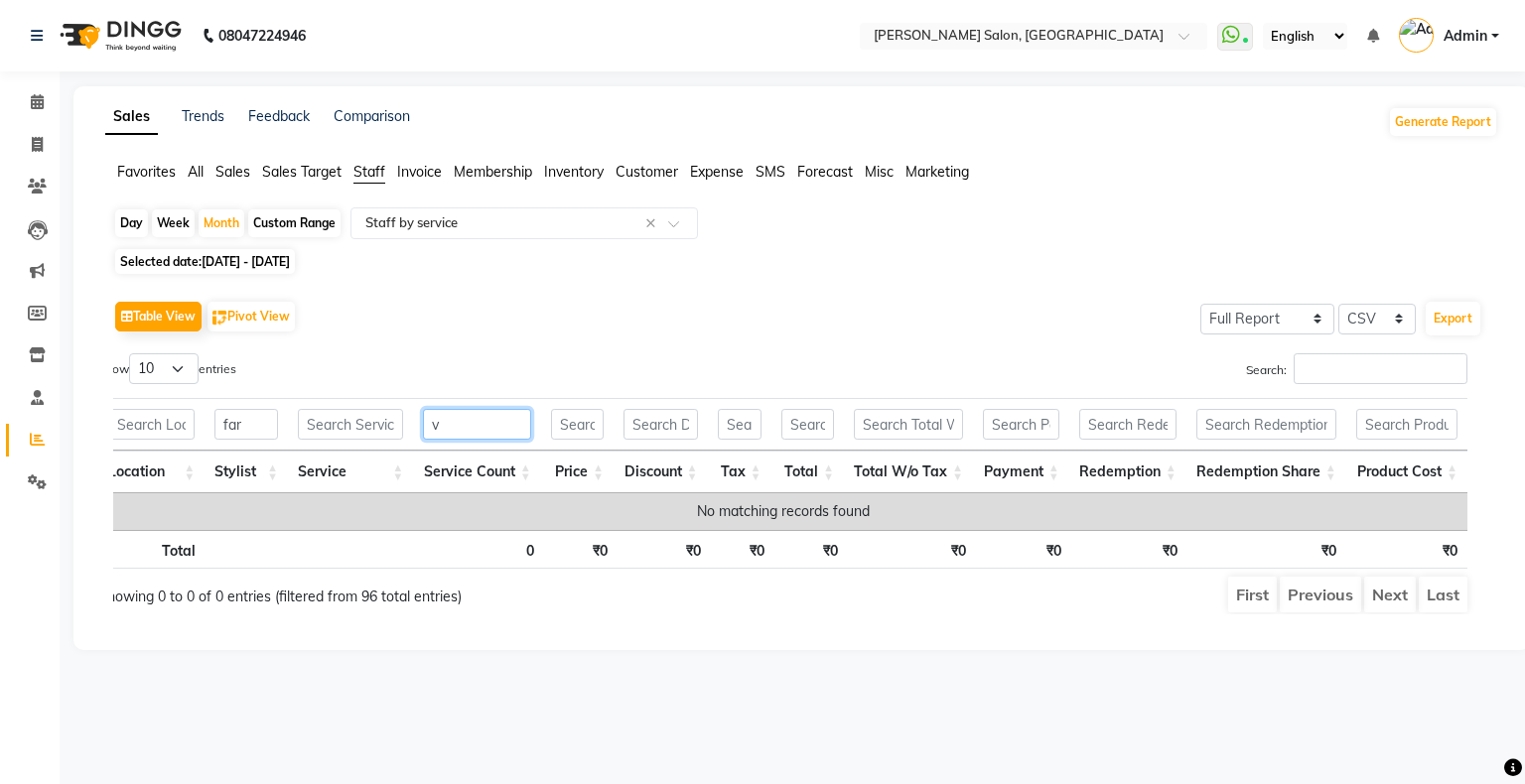 type 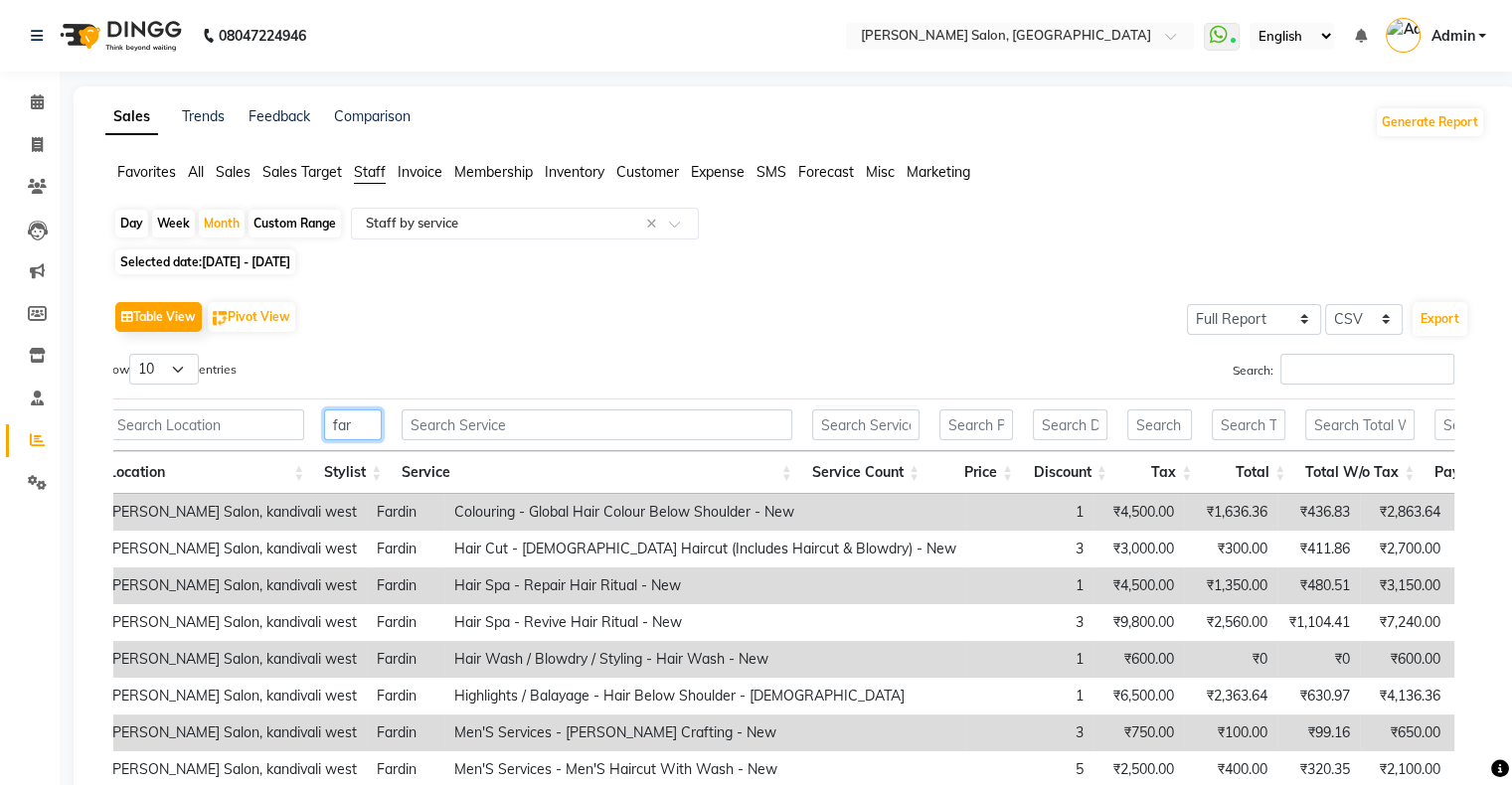click on "far" at bounding box center (353, 424) 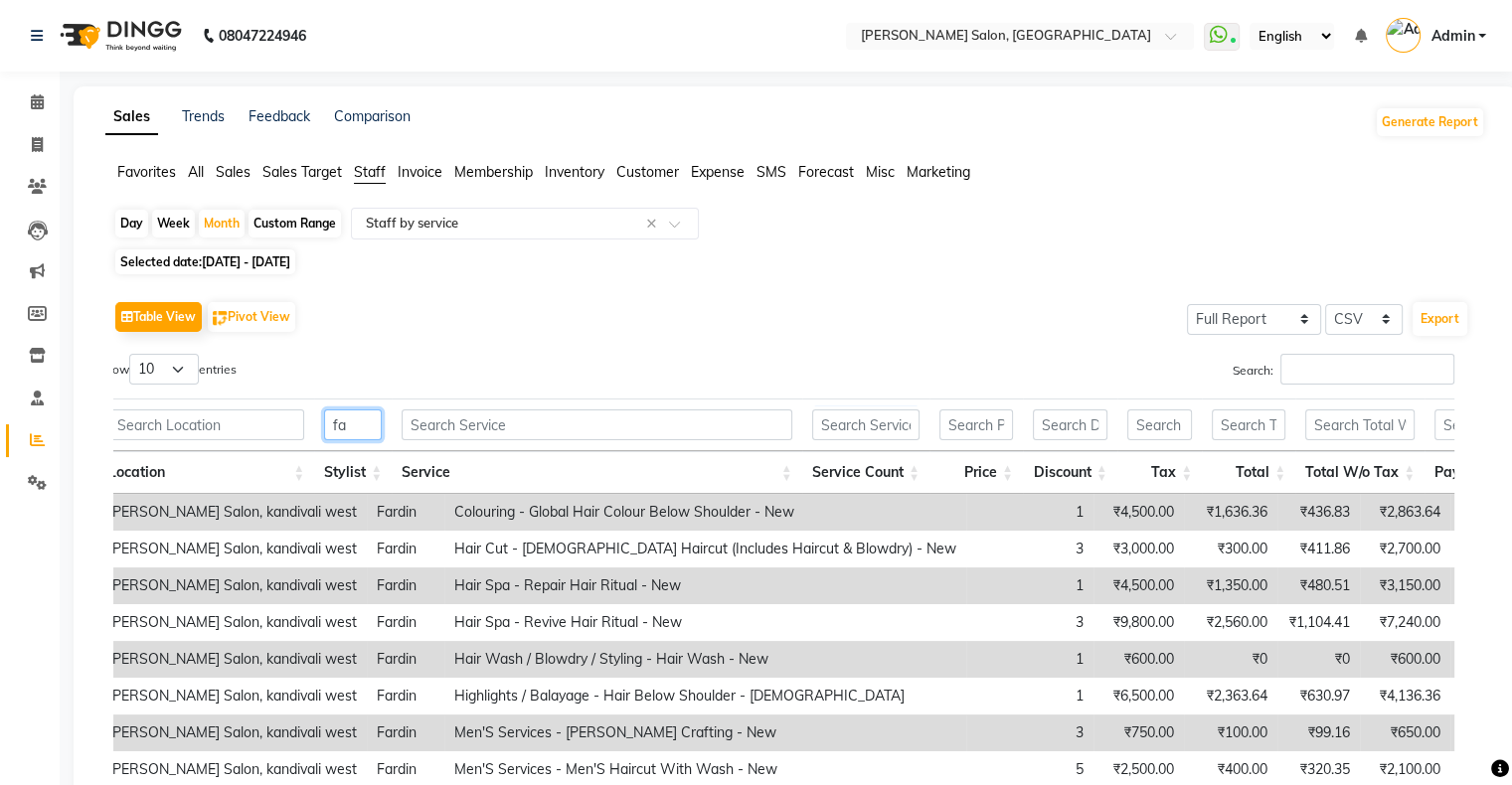 type on "f" 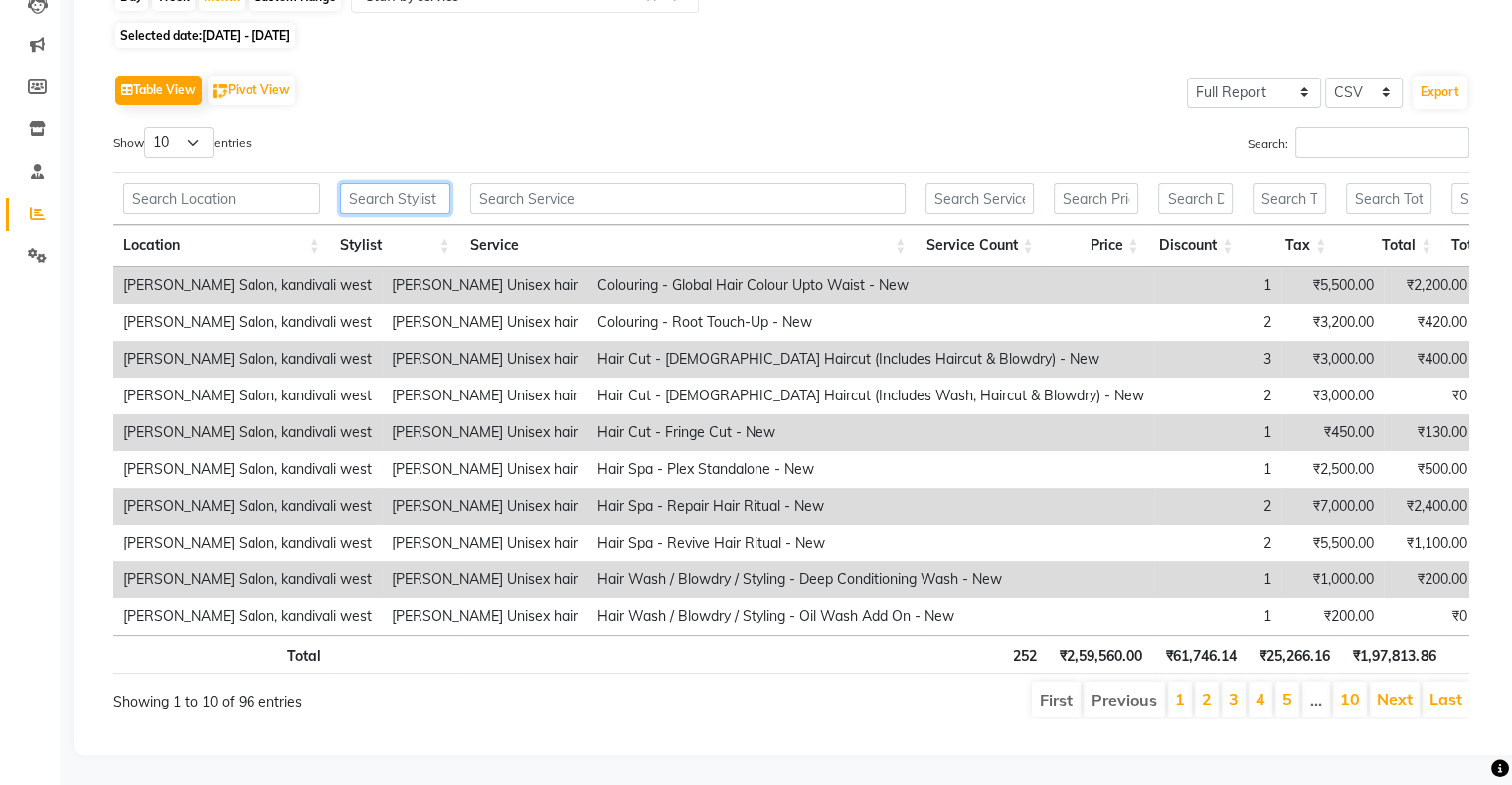 click at bounding box center [395, 198] 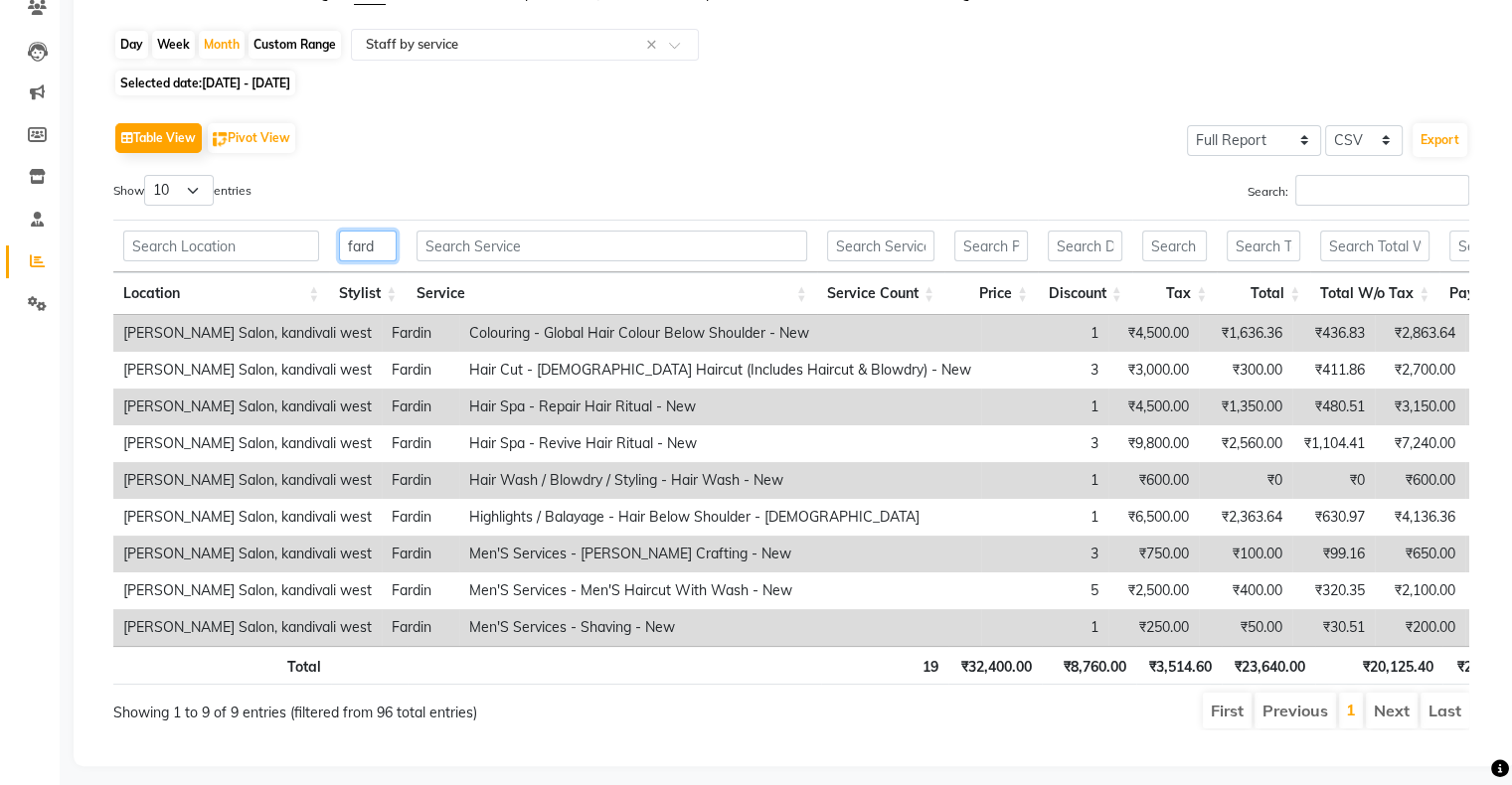 type on "fard" 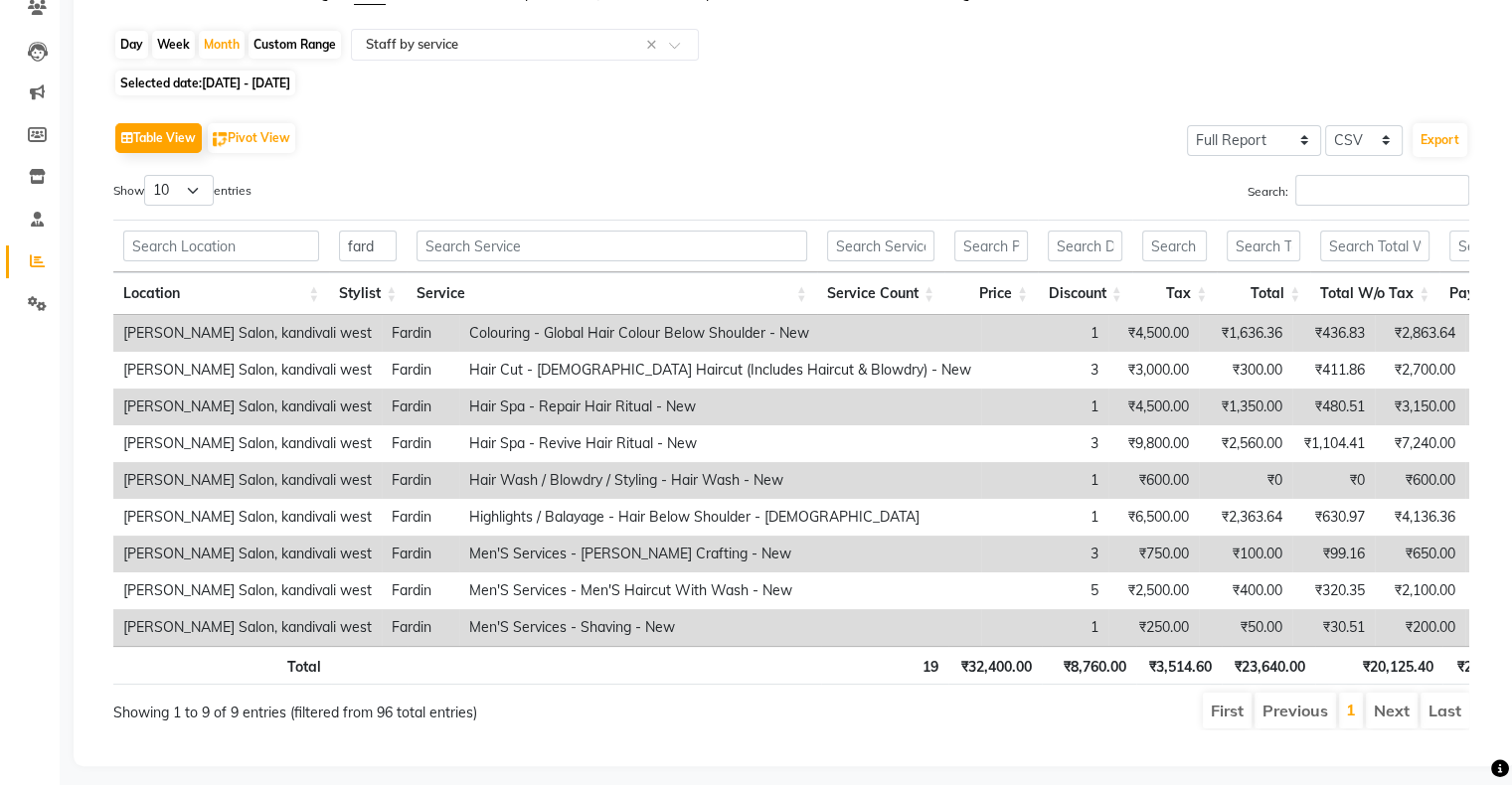 click on "Hair Spa - Repair Hair Ritual - New" at bounding box center (720, 406) 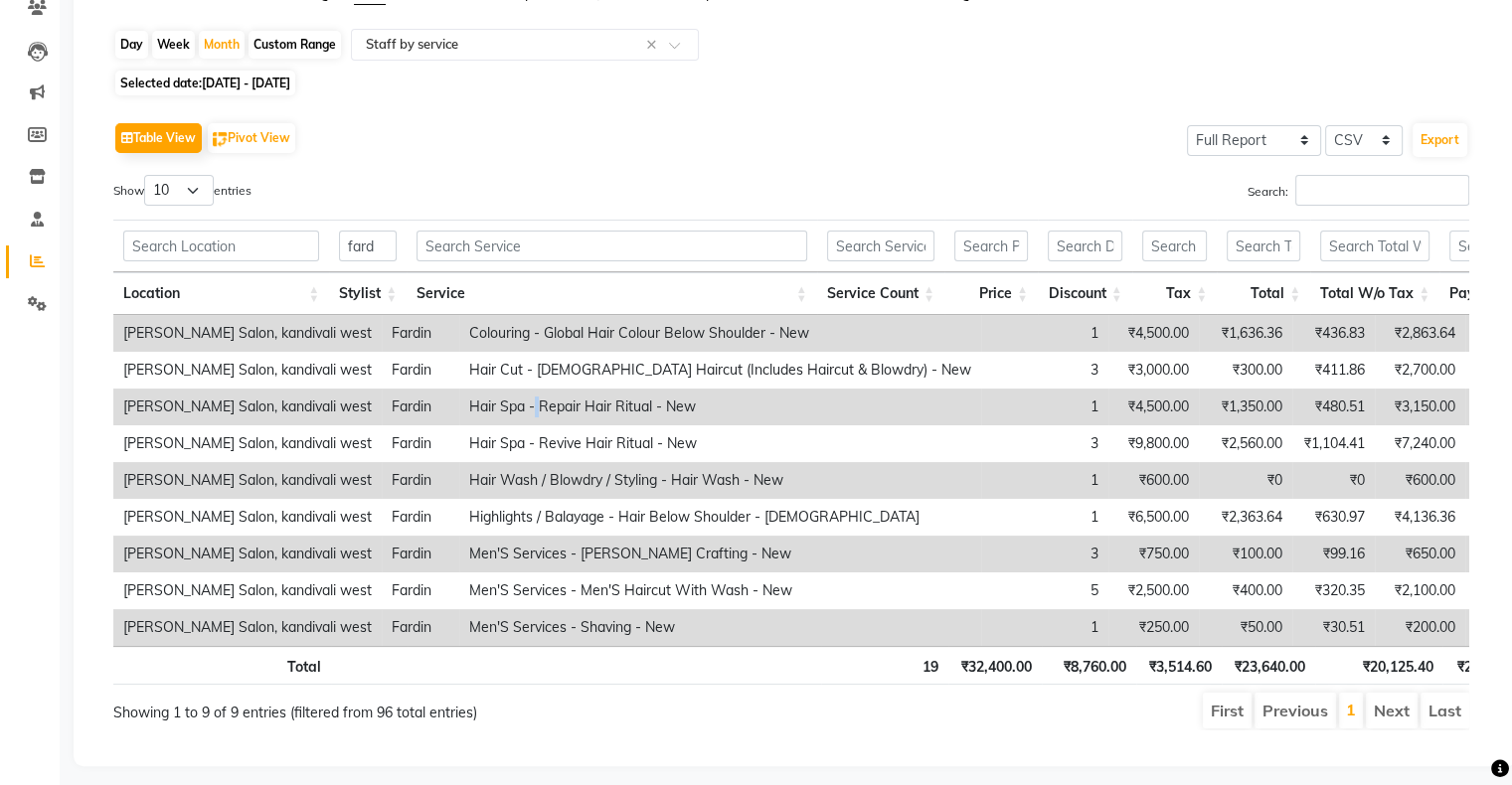 click on "Hair Spa - Repair Hair Ritual - New" at bounding box center [720, 406] 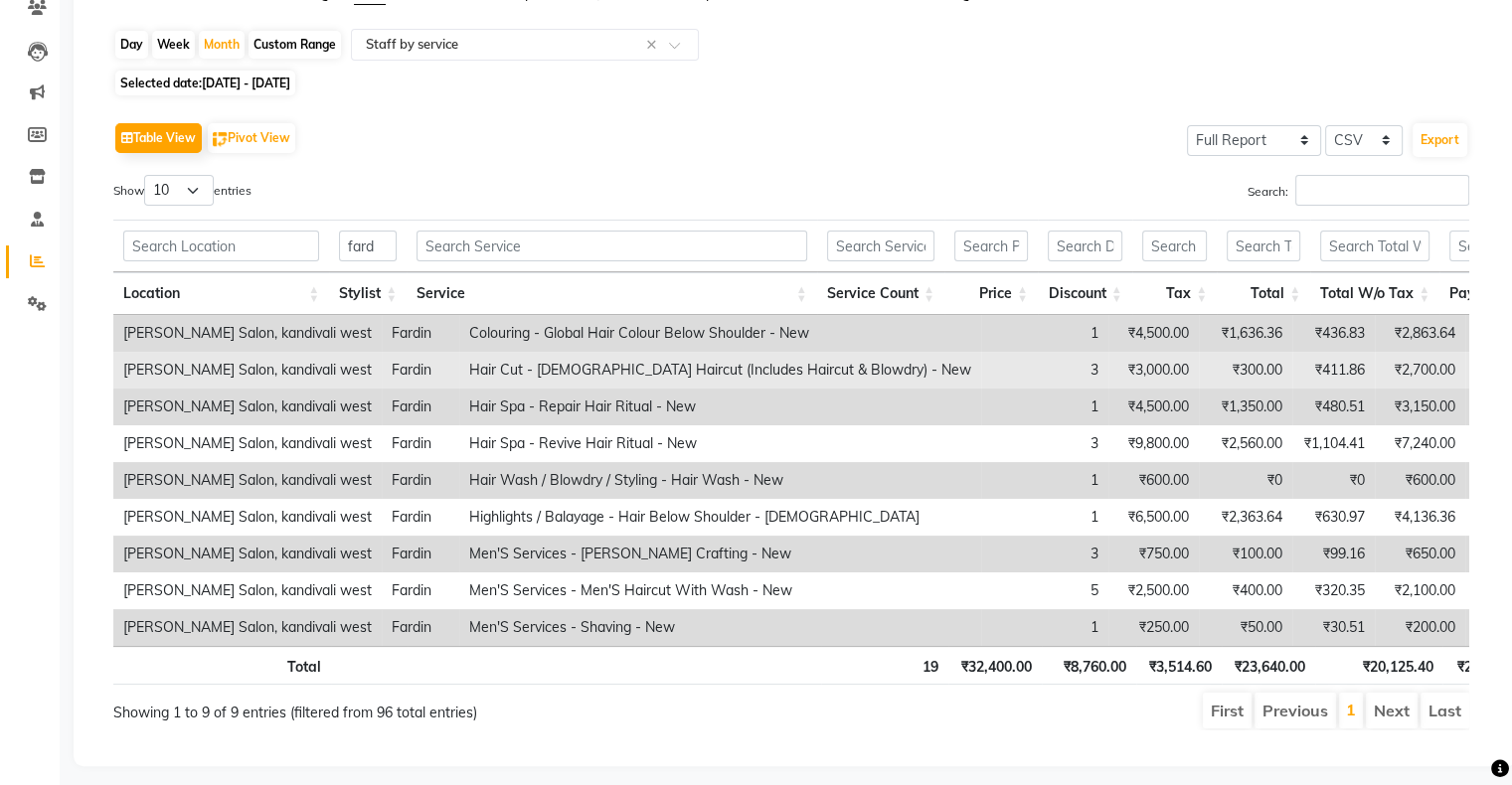 click on "Hair Cut - [DEMOGRAPHIC_DATA] Haircut (Includes Haircut & Blowdry) - New" at bounding box center [720, 370] 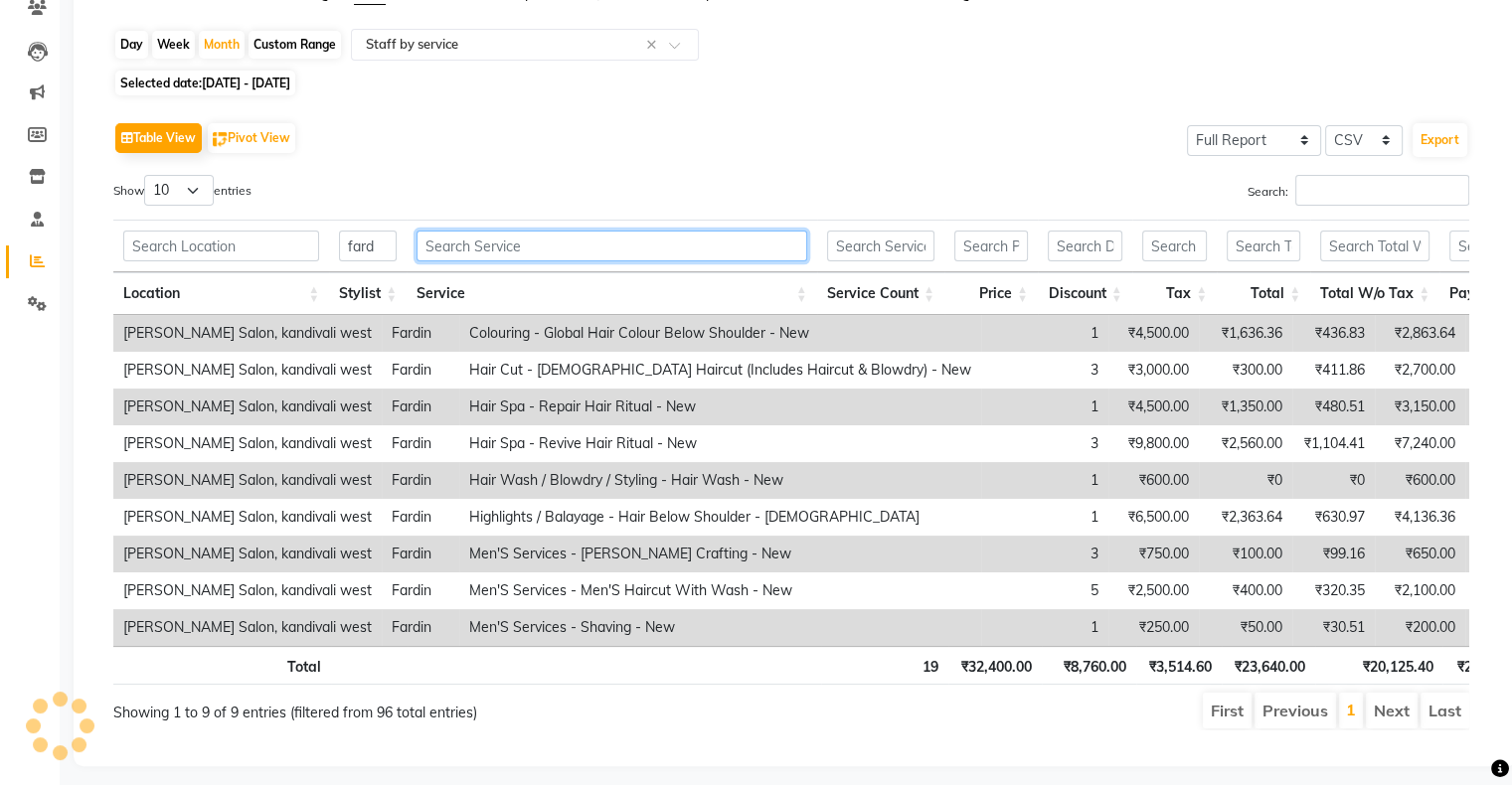 click at bounding box center [611, 245] 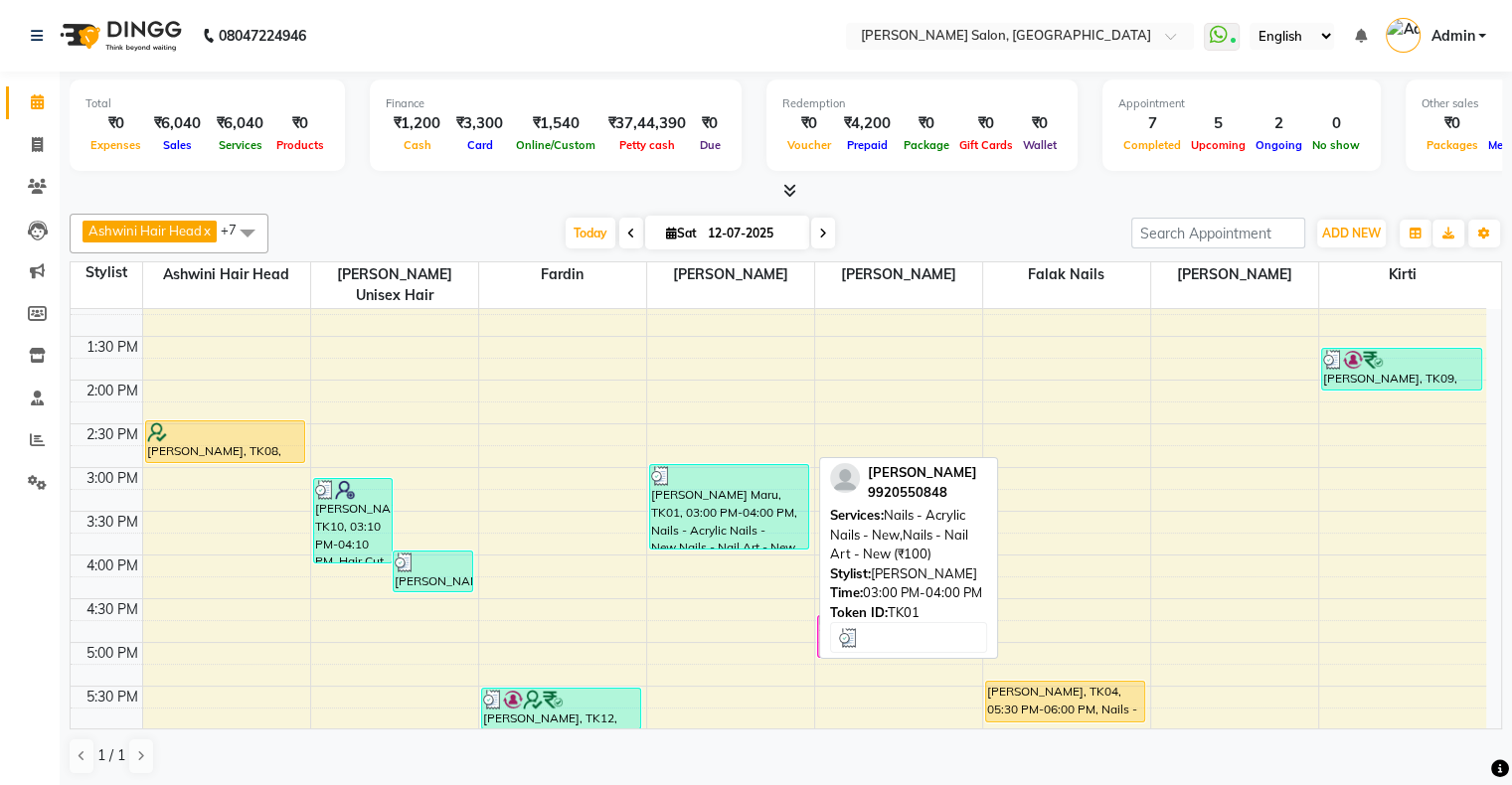 scroll, scrollTop: 276, scrollLeft: 0, axis: vertical 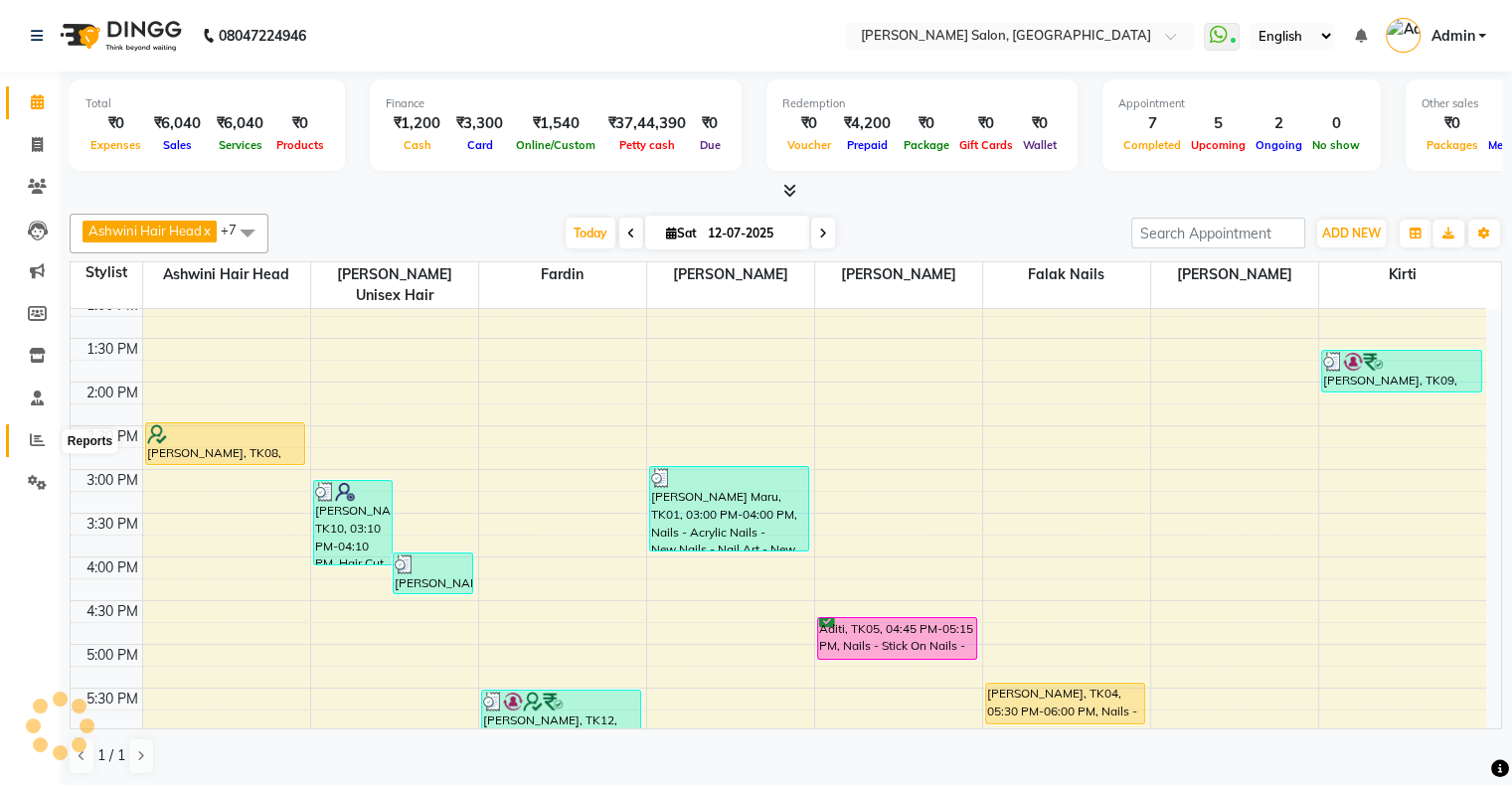 click 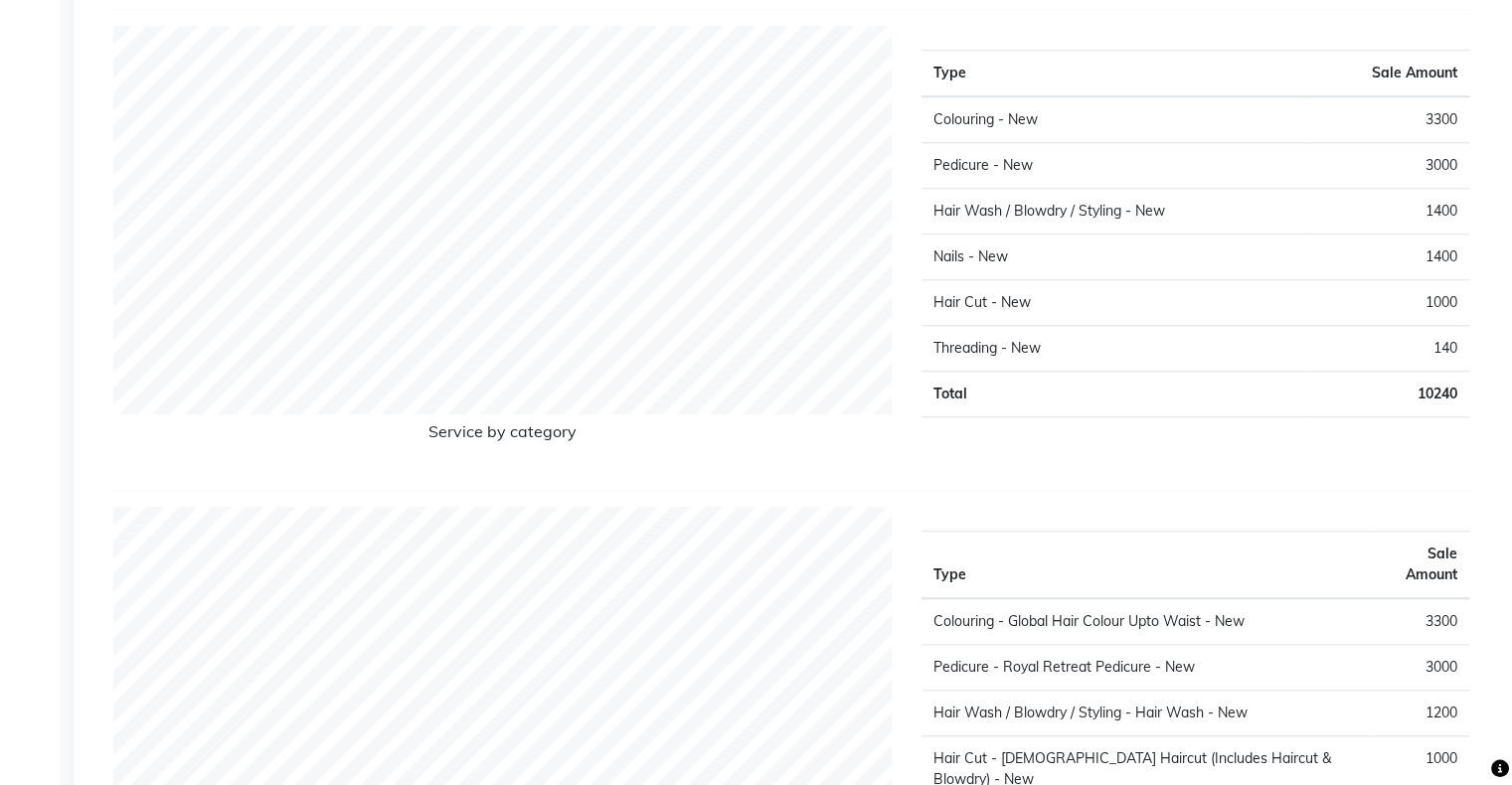 scroll, scrollTop: 1716, scrollLeft: 0, axis: vertical 